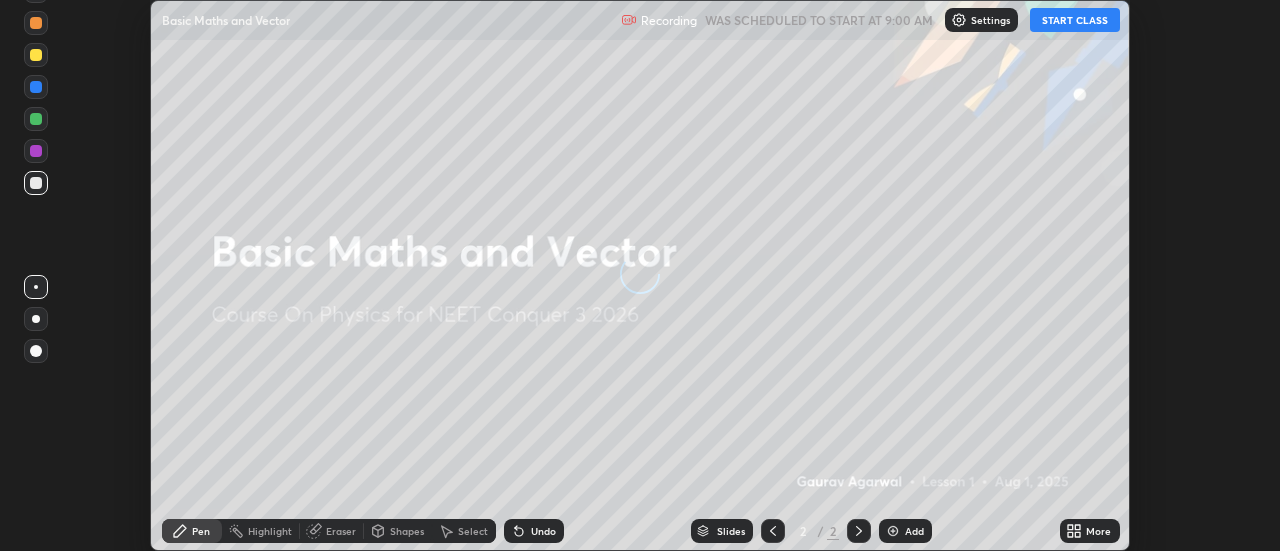scroll, scrollTop: 0, scrollLeft: 0, axis: both 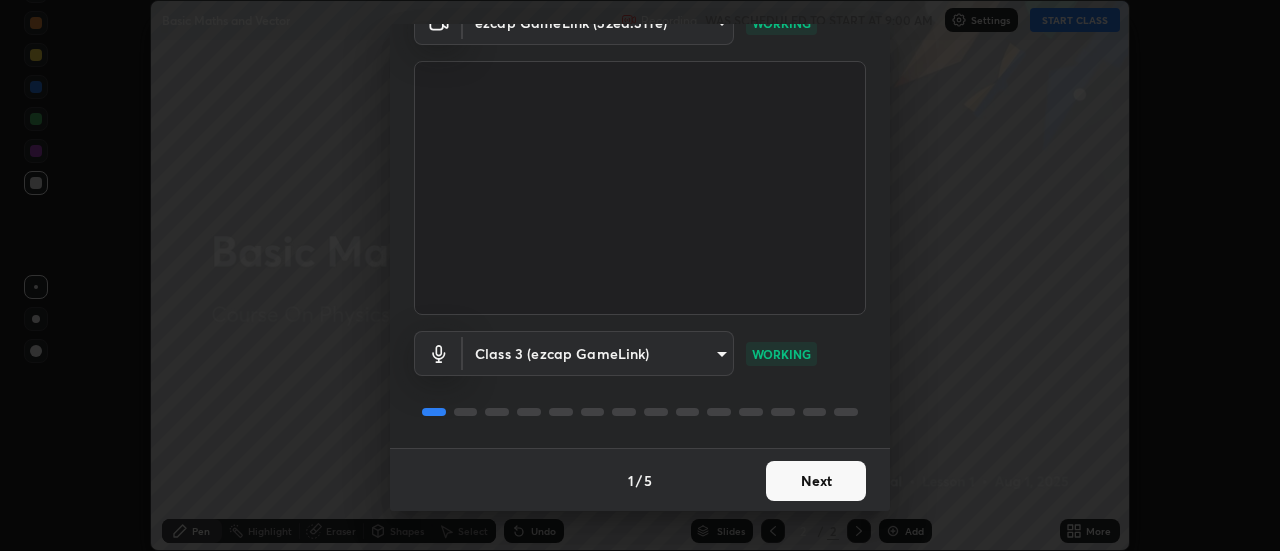 click on "Next" at bounding box center (816, 481) 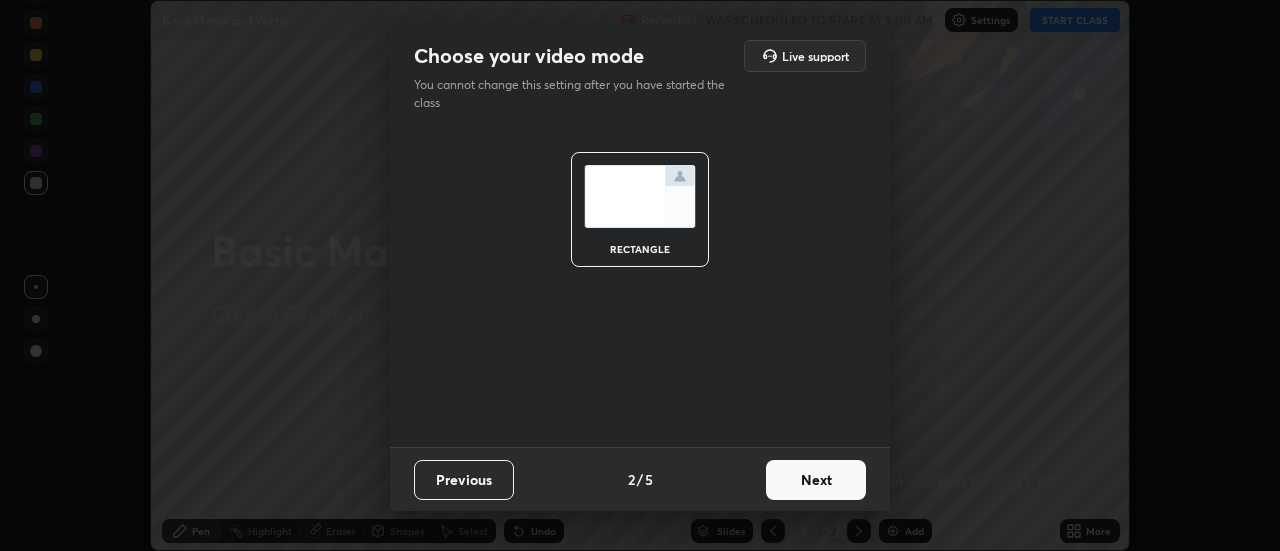 scroll, scrollTop: 0, scrollLeft: 0, axis: both 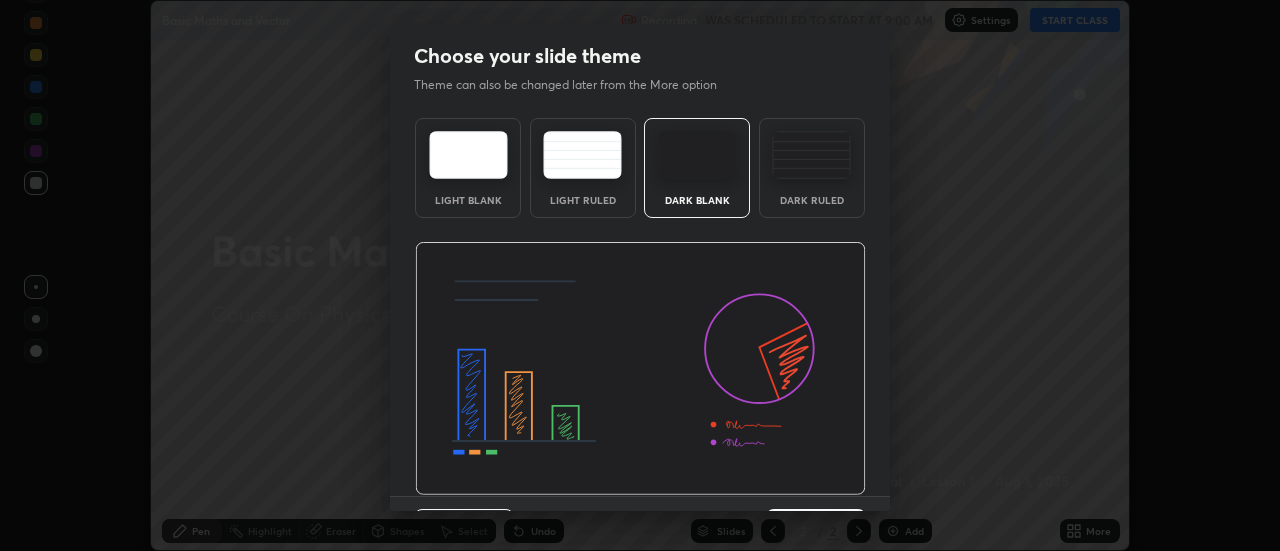 click at bounding box center (640, 369) 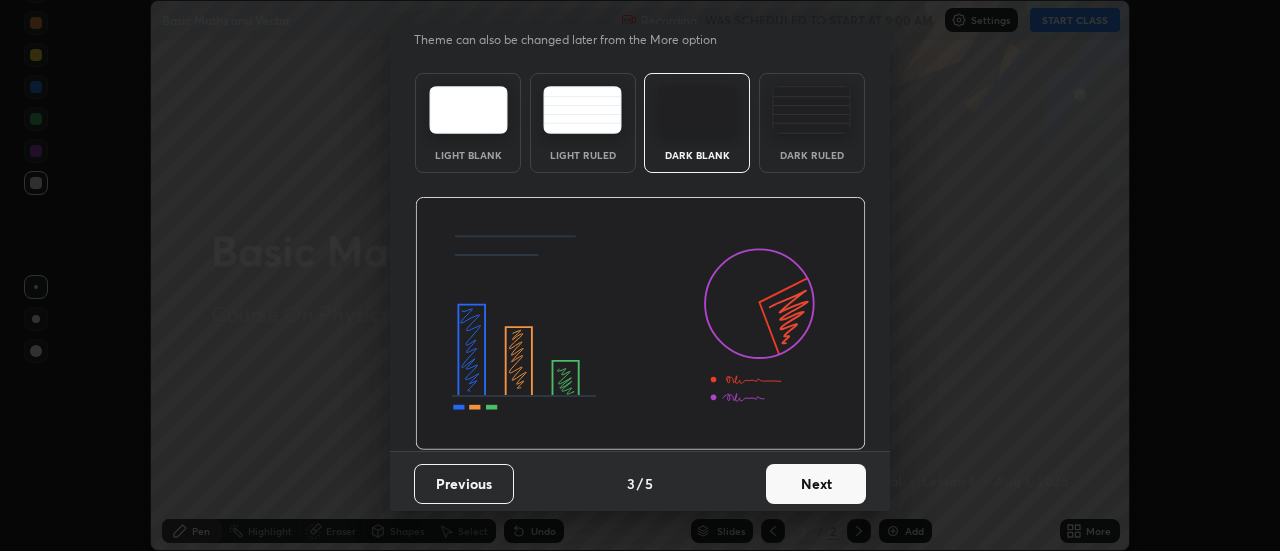 scroll, scrollTop: 46, scrollLeft: 0, axis: vertical 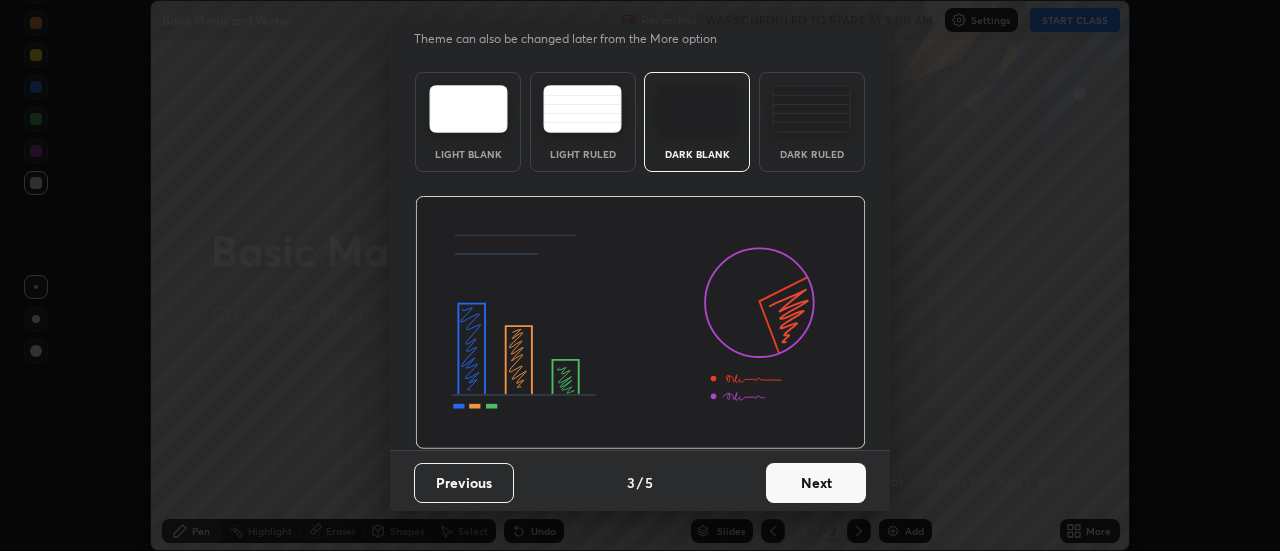 click on "Next" at bounding box center (816, 483) 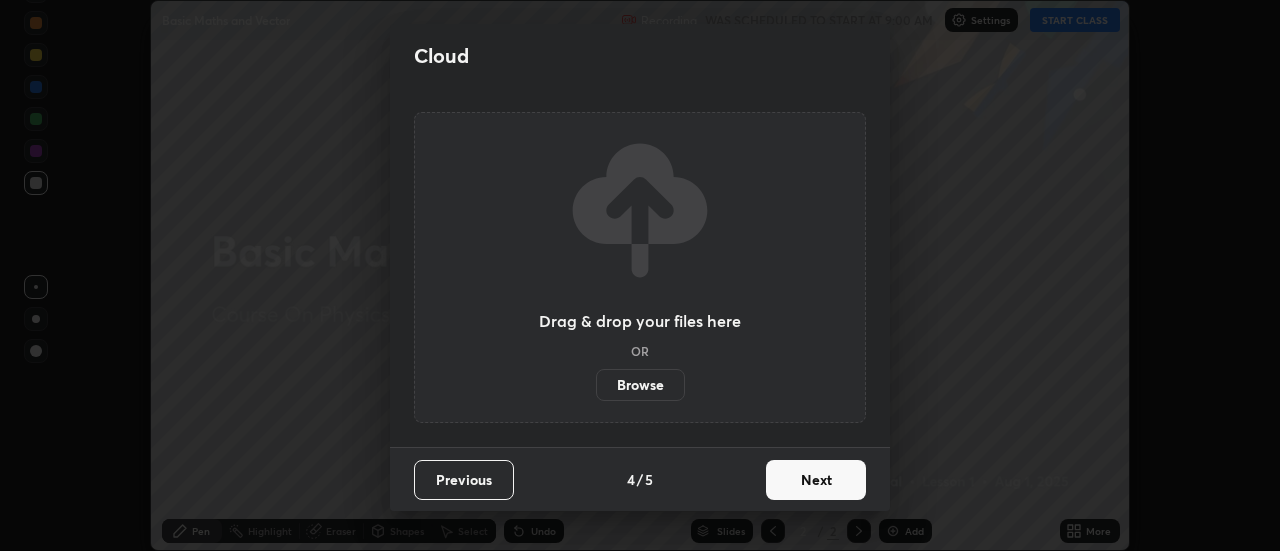 scroll, scrollTop: 0, scrollLeft: 0, axis: both 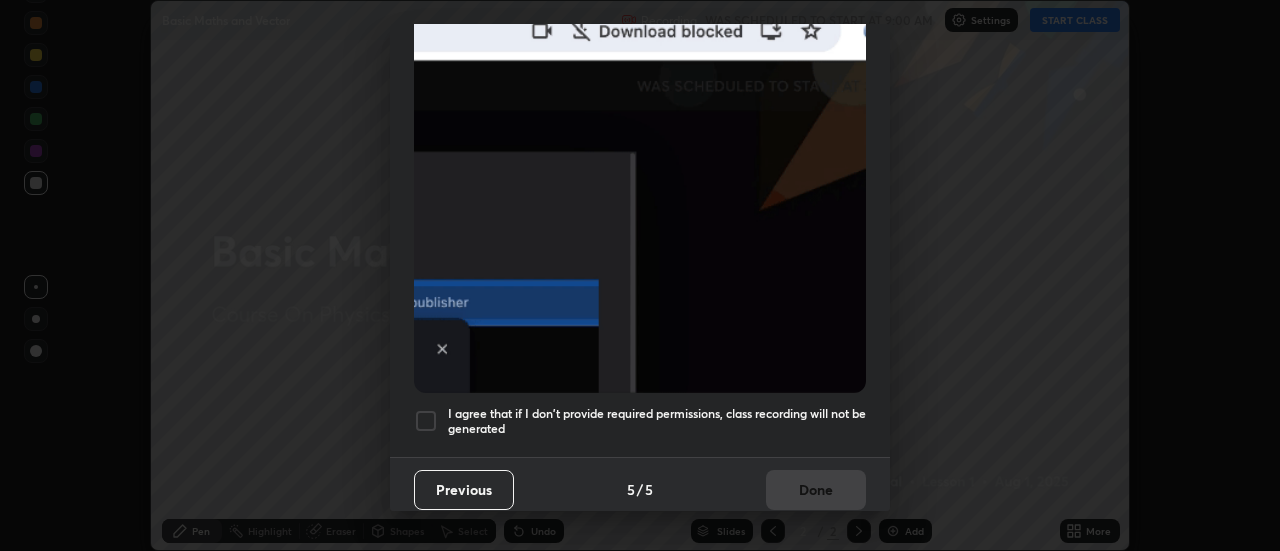 click at bounding box center (426, 421) 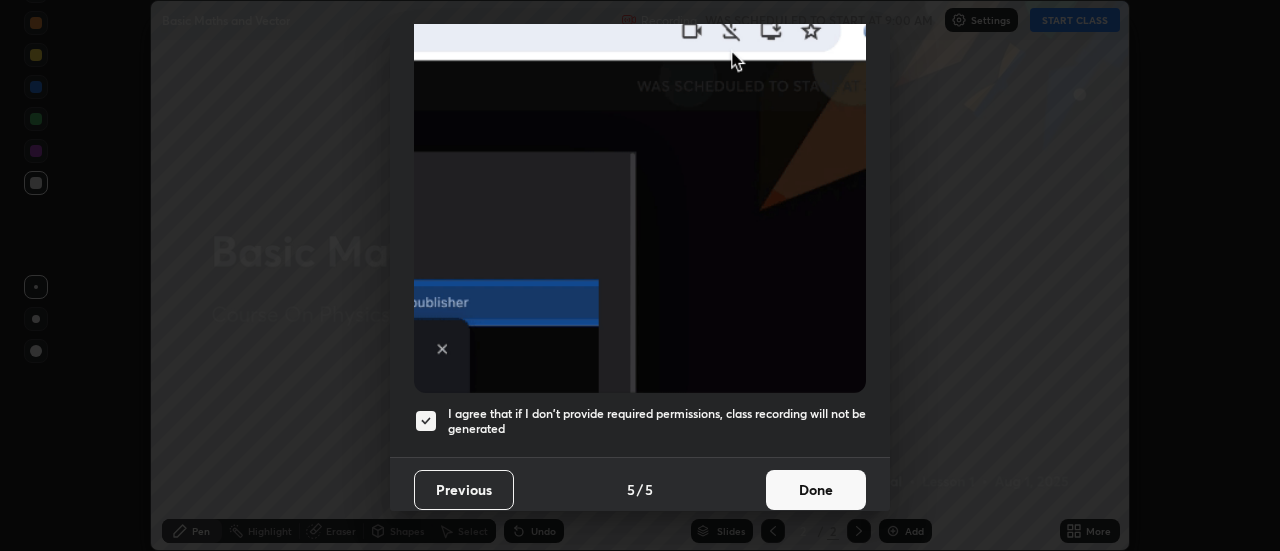 click on "Done" at bounding box center [816, 490] 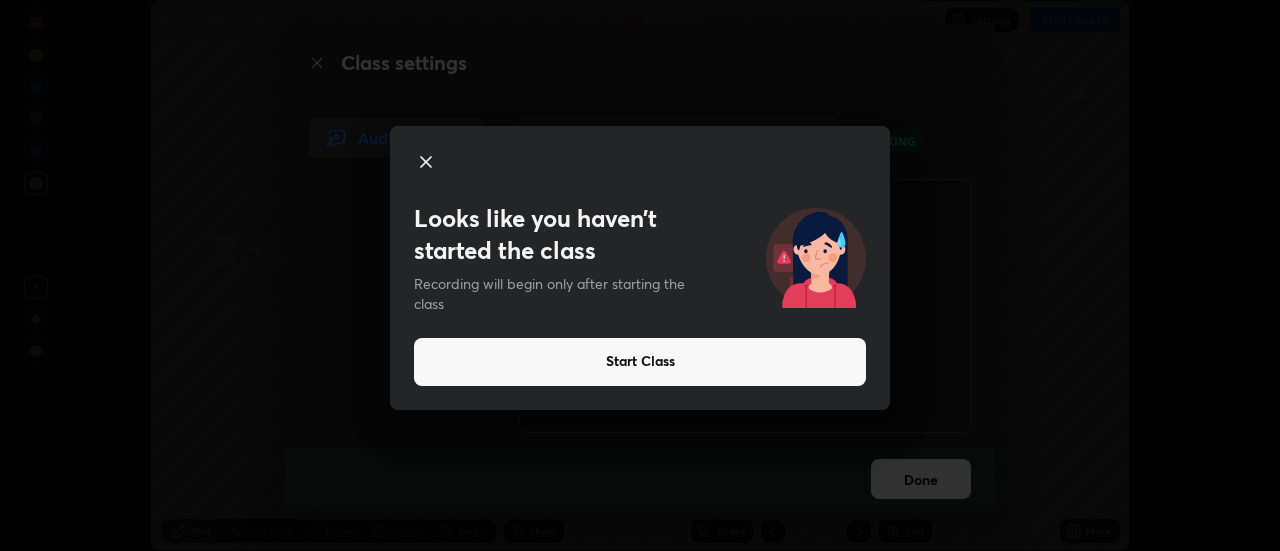 click on "Start Class" at bounding box center (640, 362) 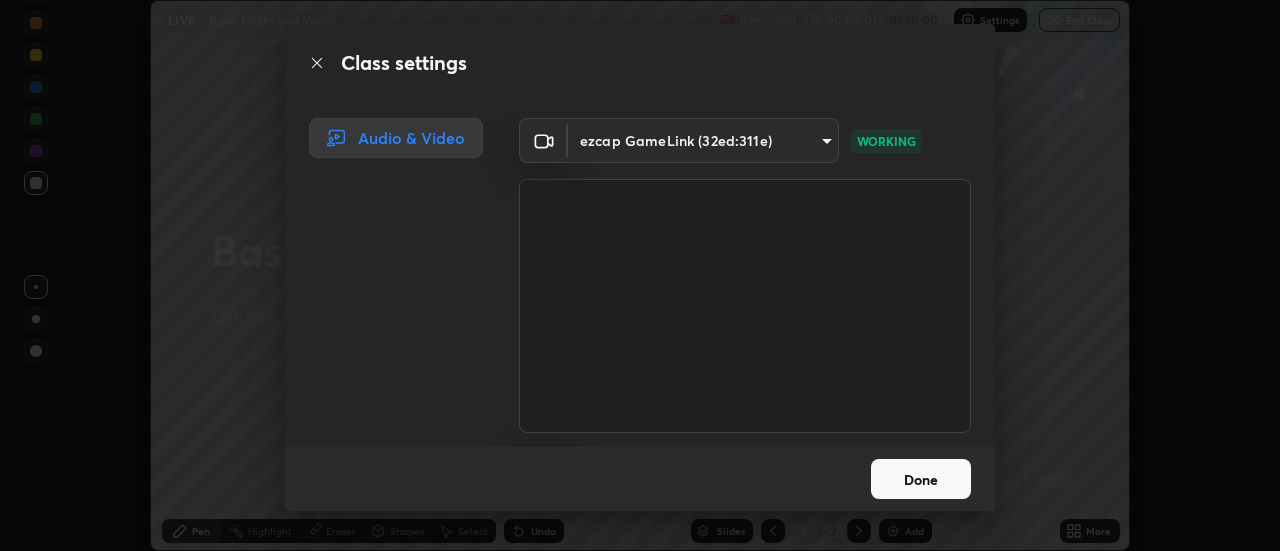 click on "Done" at bounding box center (921, 479) 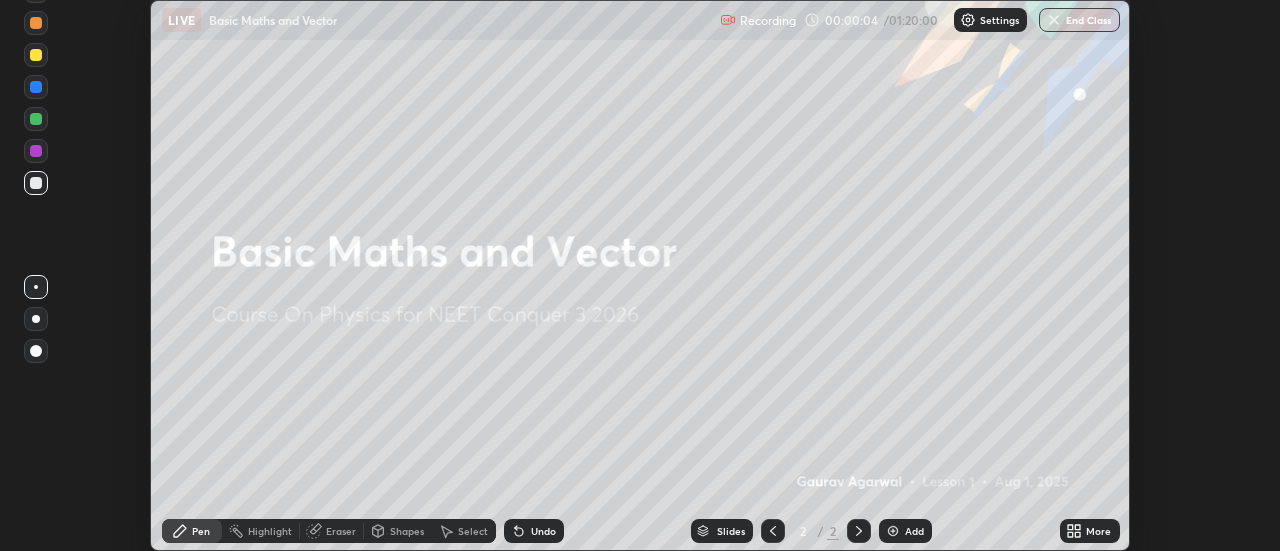 click on "Add" at bounding box center (914, 531) 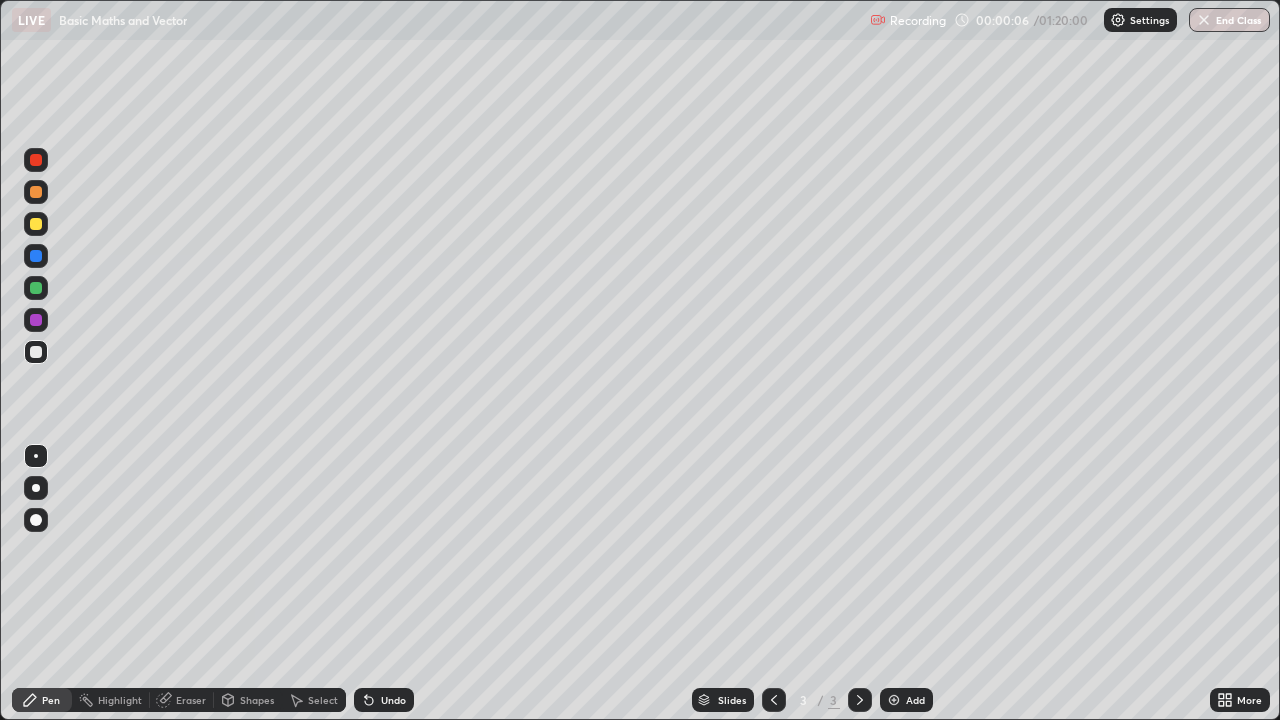 scroll, scrollTop: 99280, scrollLeft: 98720, axis: both 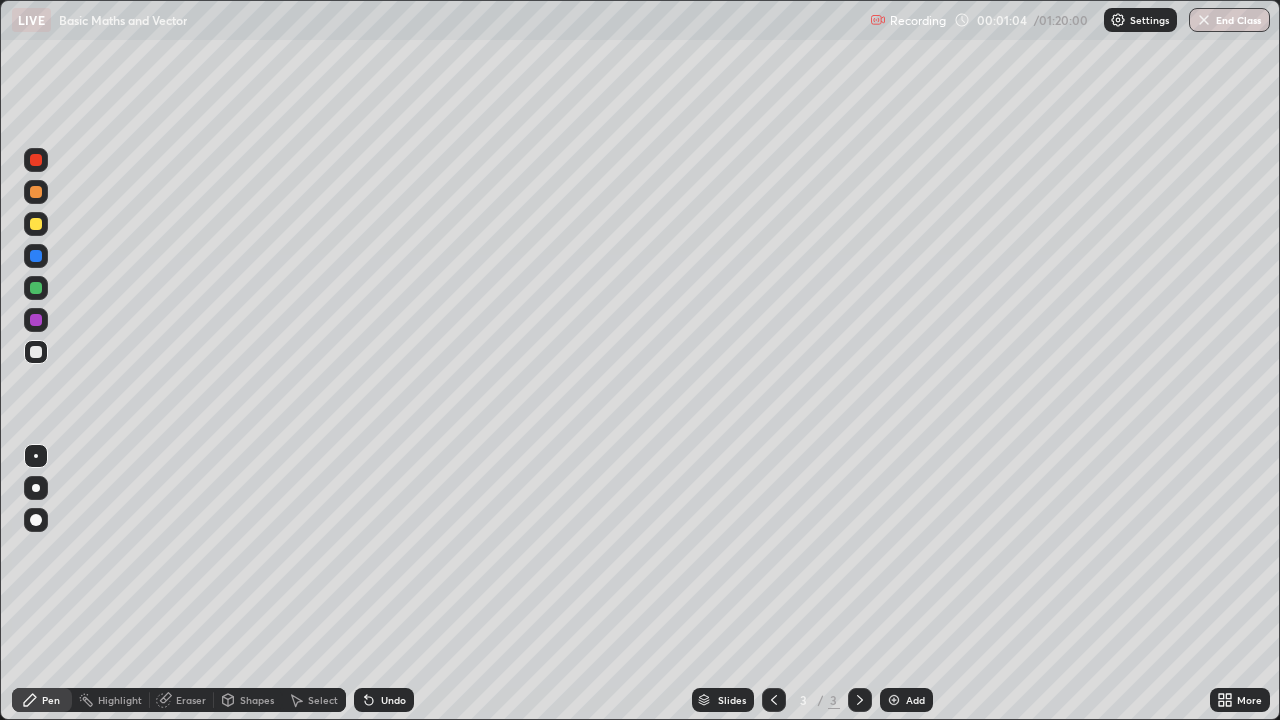 click at bounding box center [36, 488] 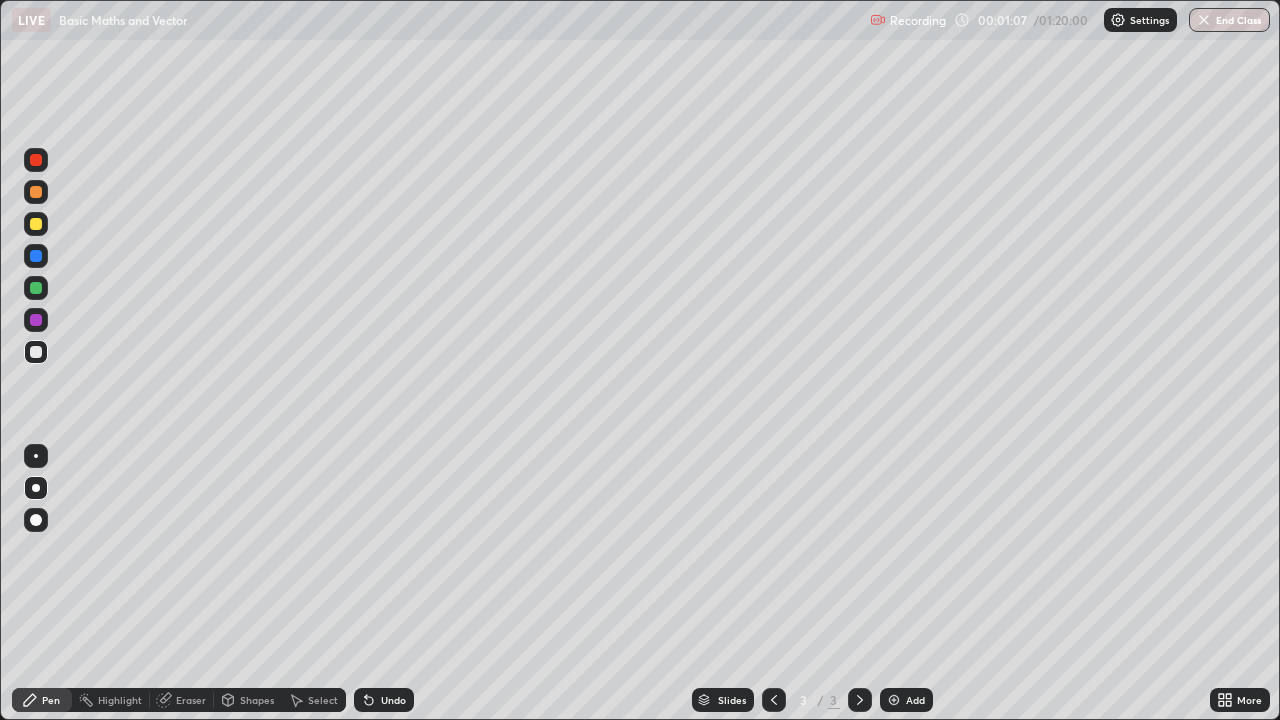 click at bounding box center (36, 288) 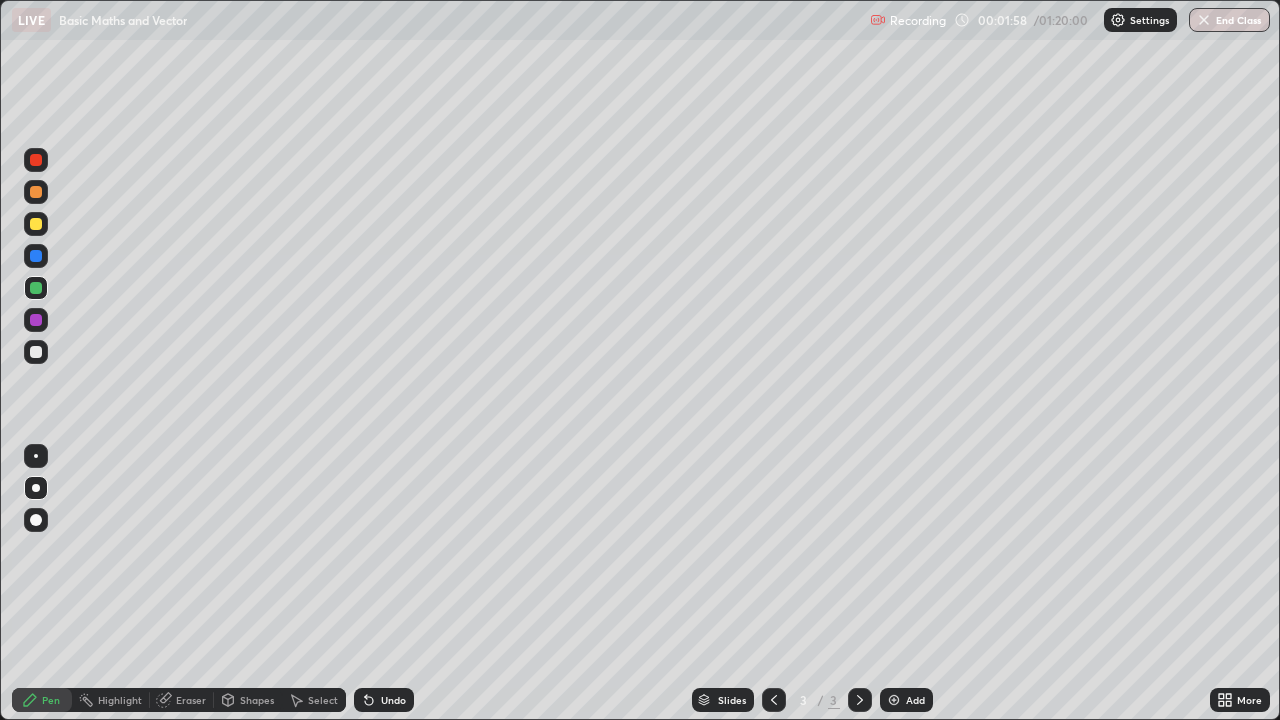 click at bounding box center (36, 352) 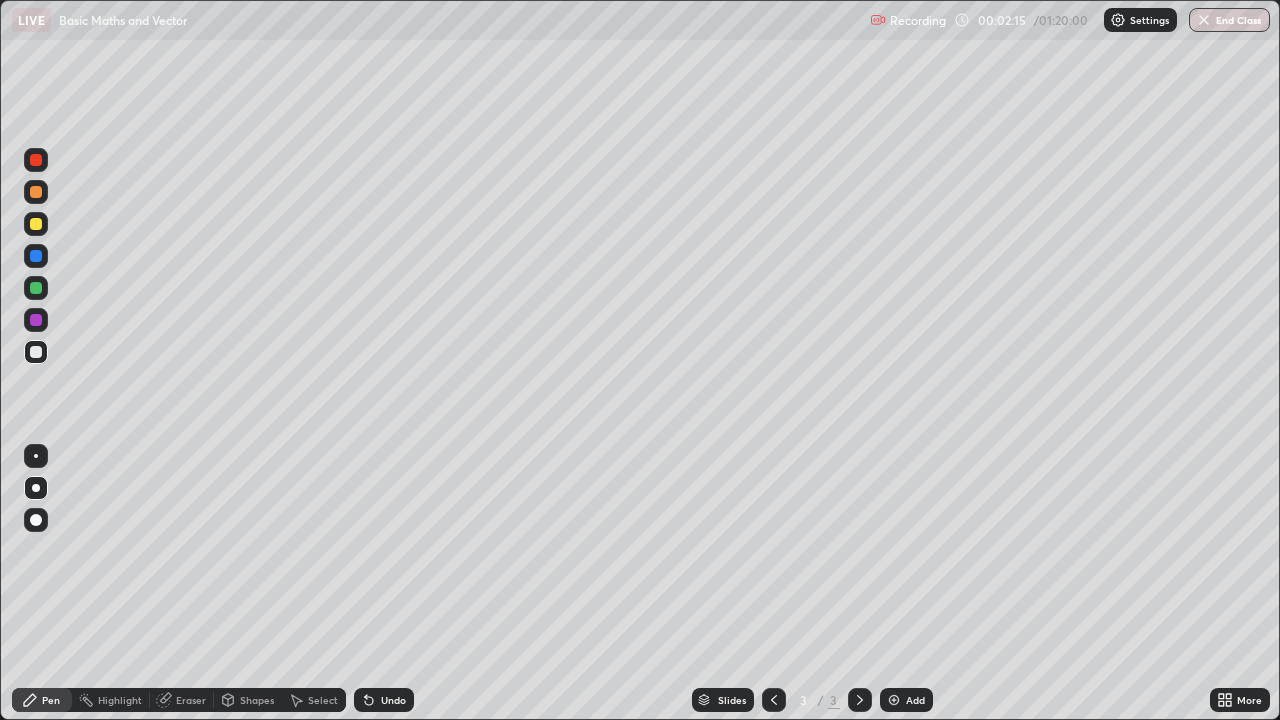 click at bounding box center [36, 288] 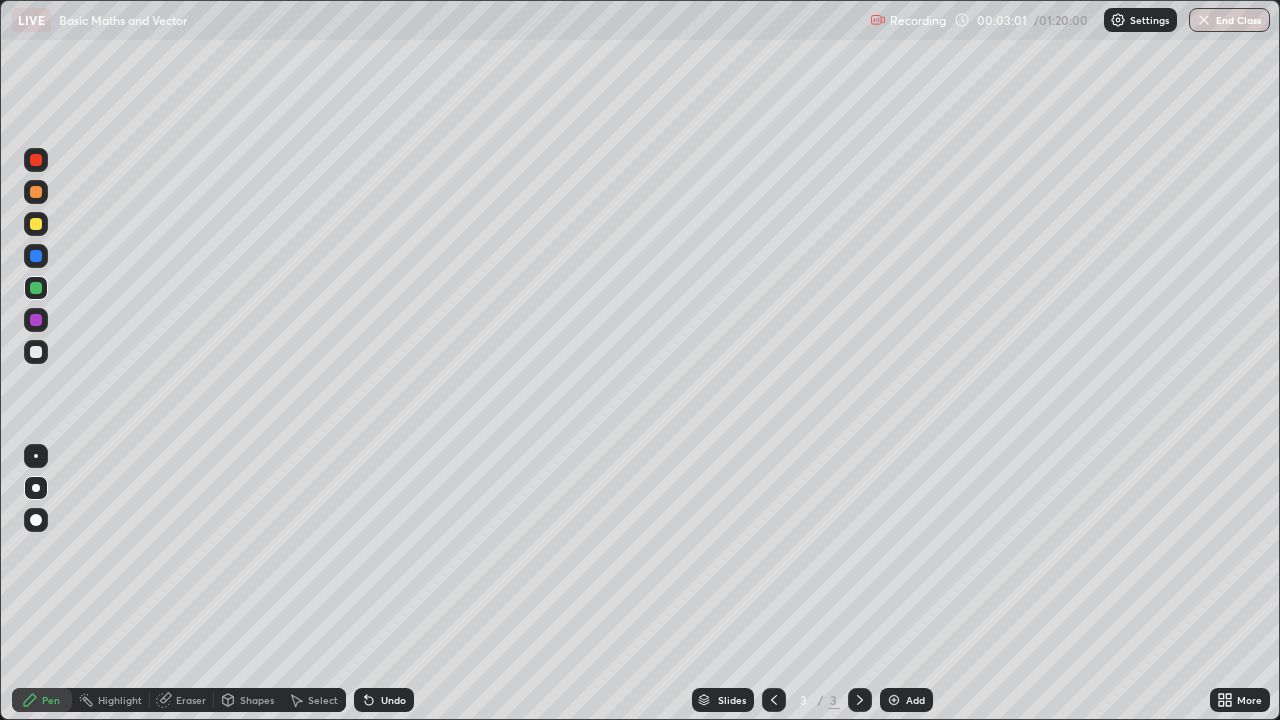 click at bounding box center (36, 352) 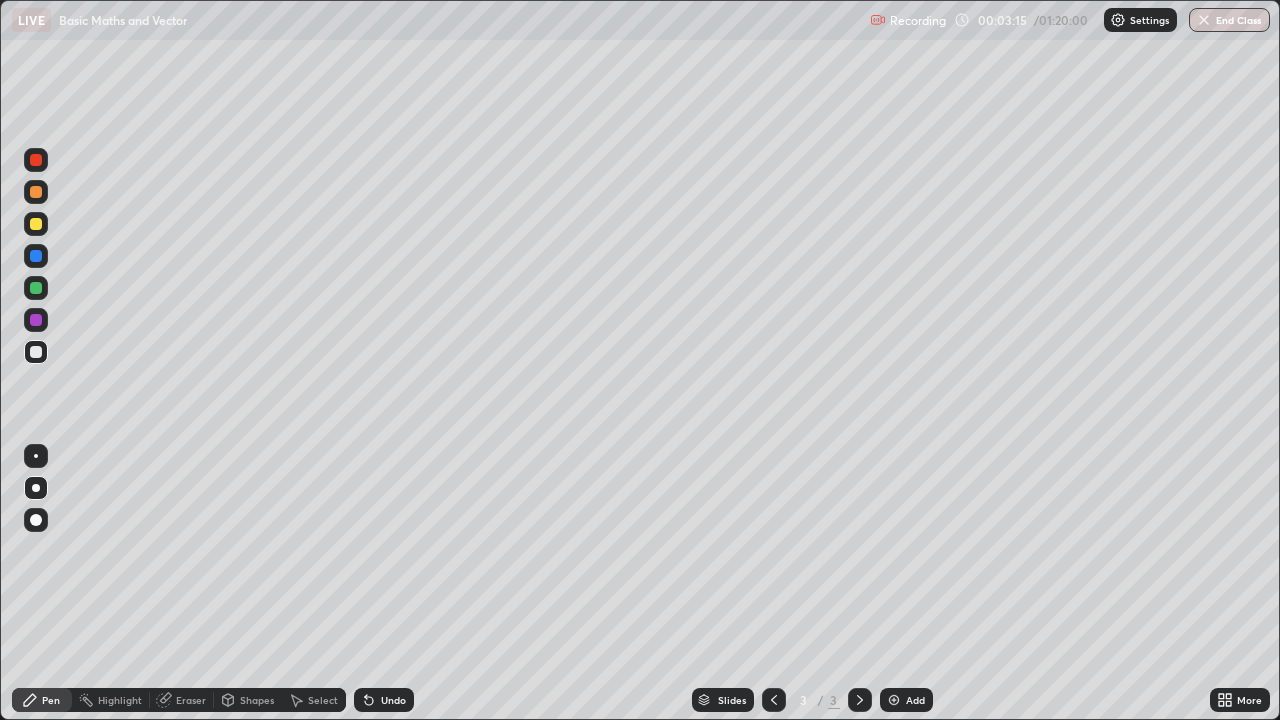 click at bounding box center [36, 288] 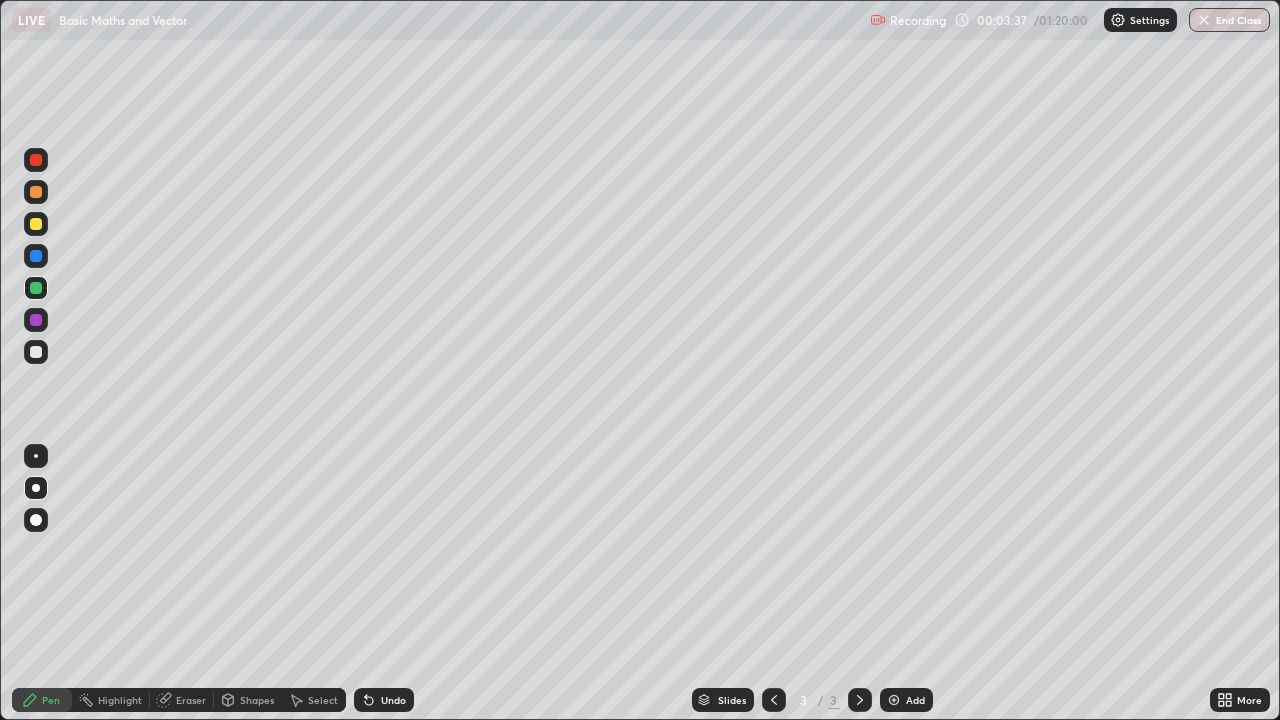 click on "Undo" at bounding box center [393, 700] 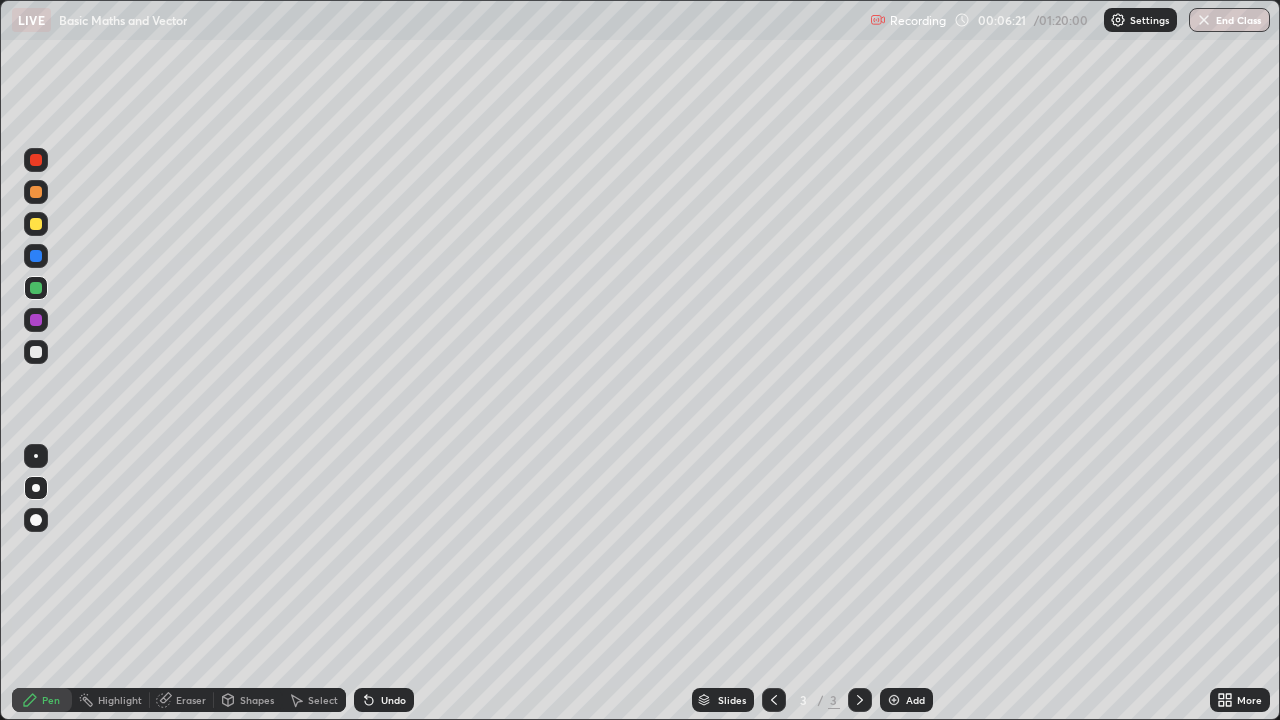 click on "Add" at bounding box center (906, 700) 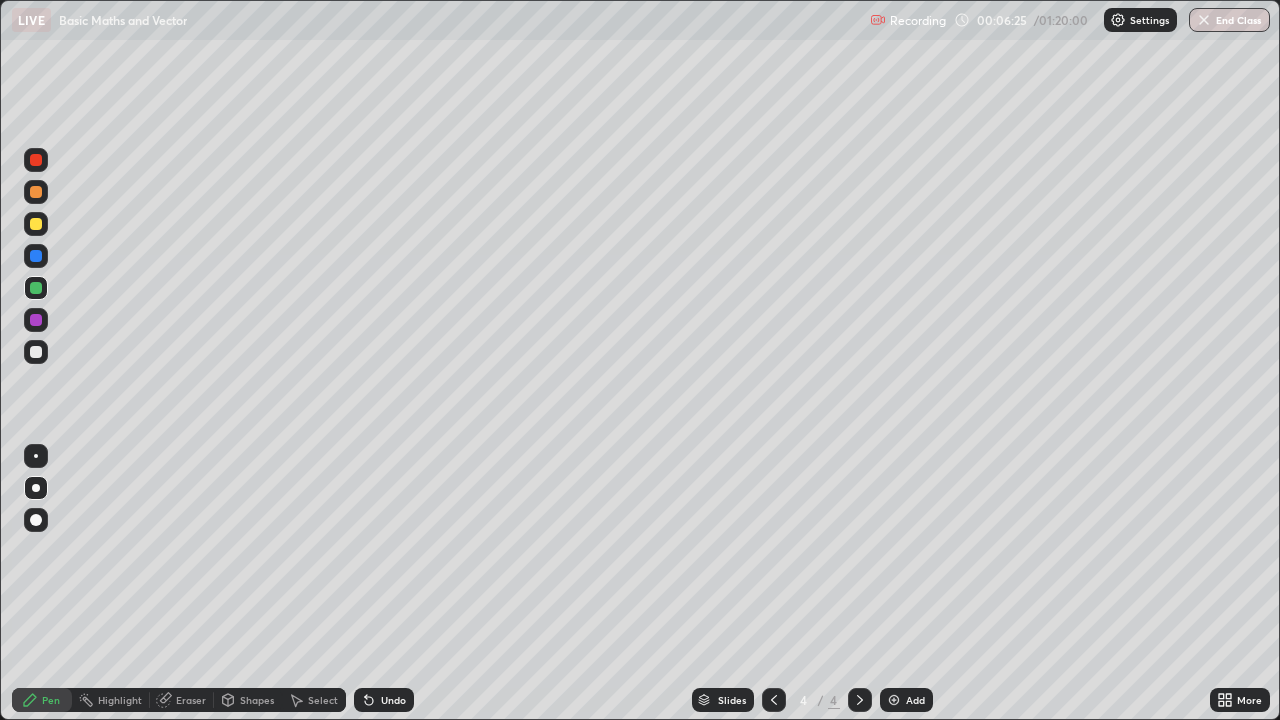 click at bounding box center [36, 352] 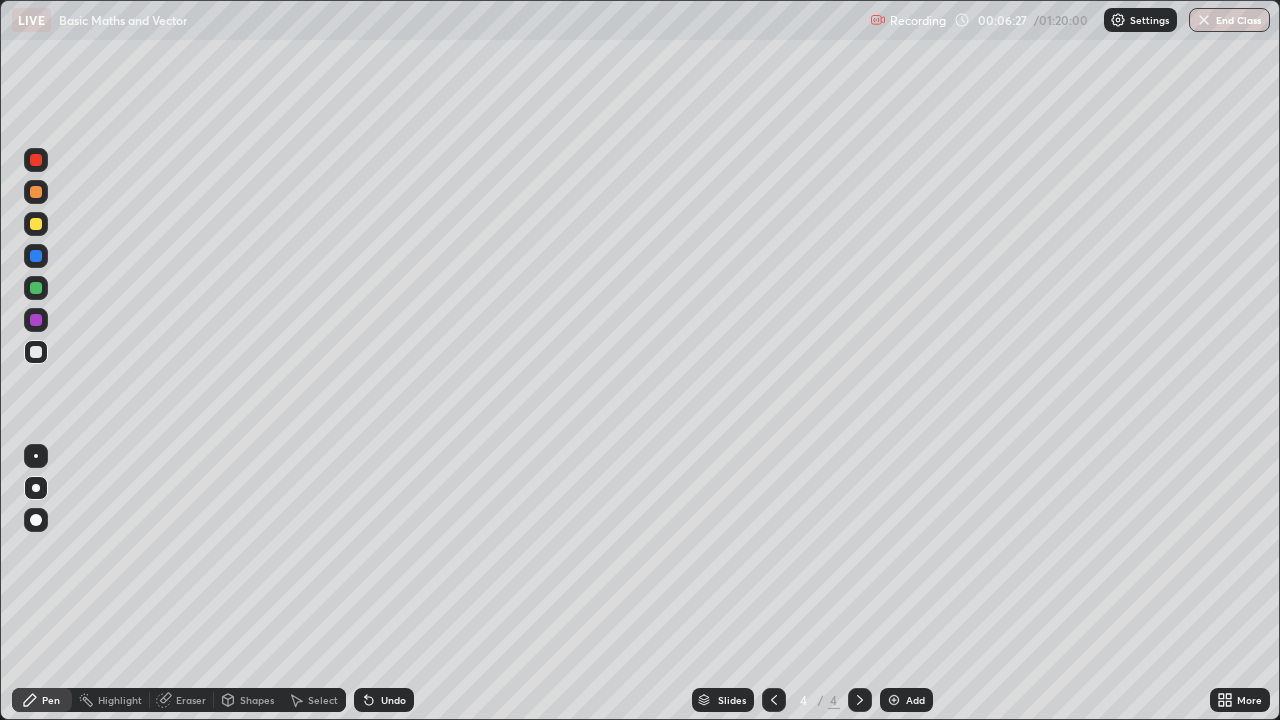 click at bounding box center [36, 224] 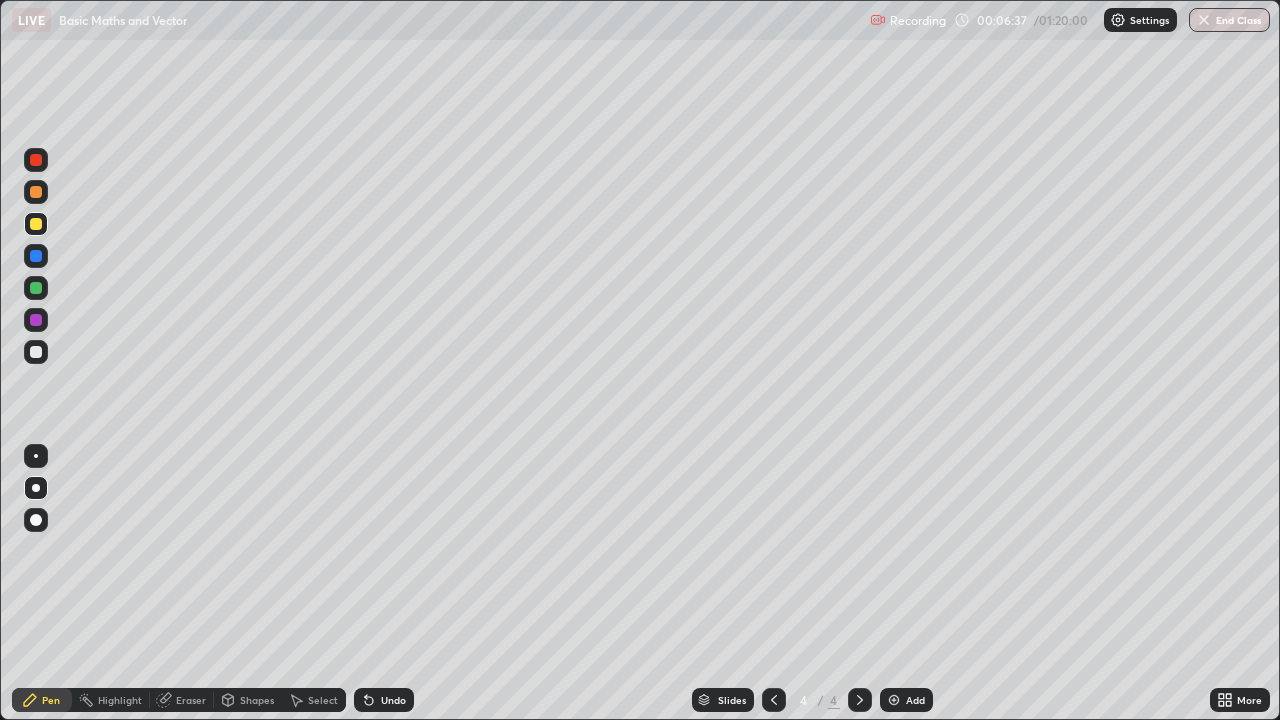 click at bounding box center [36, 352] 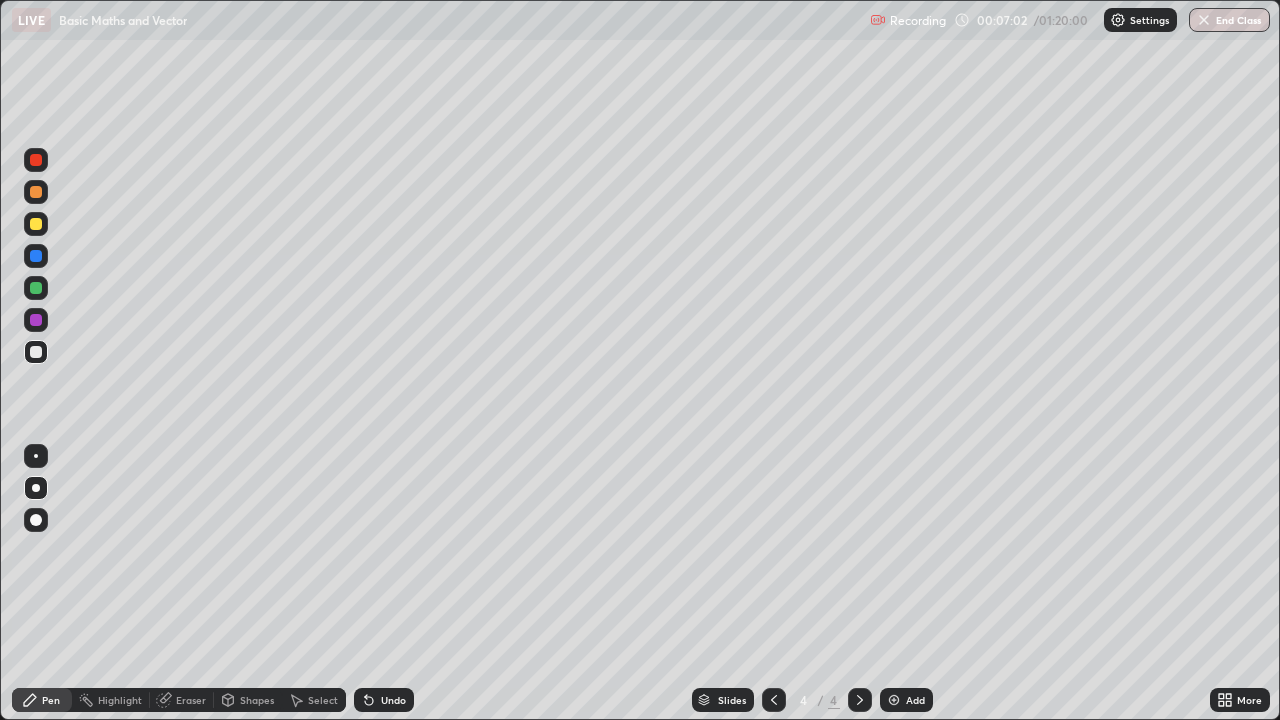 click on "Undo" at bounding box center (384, 700) 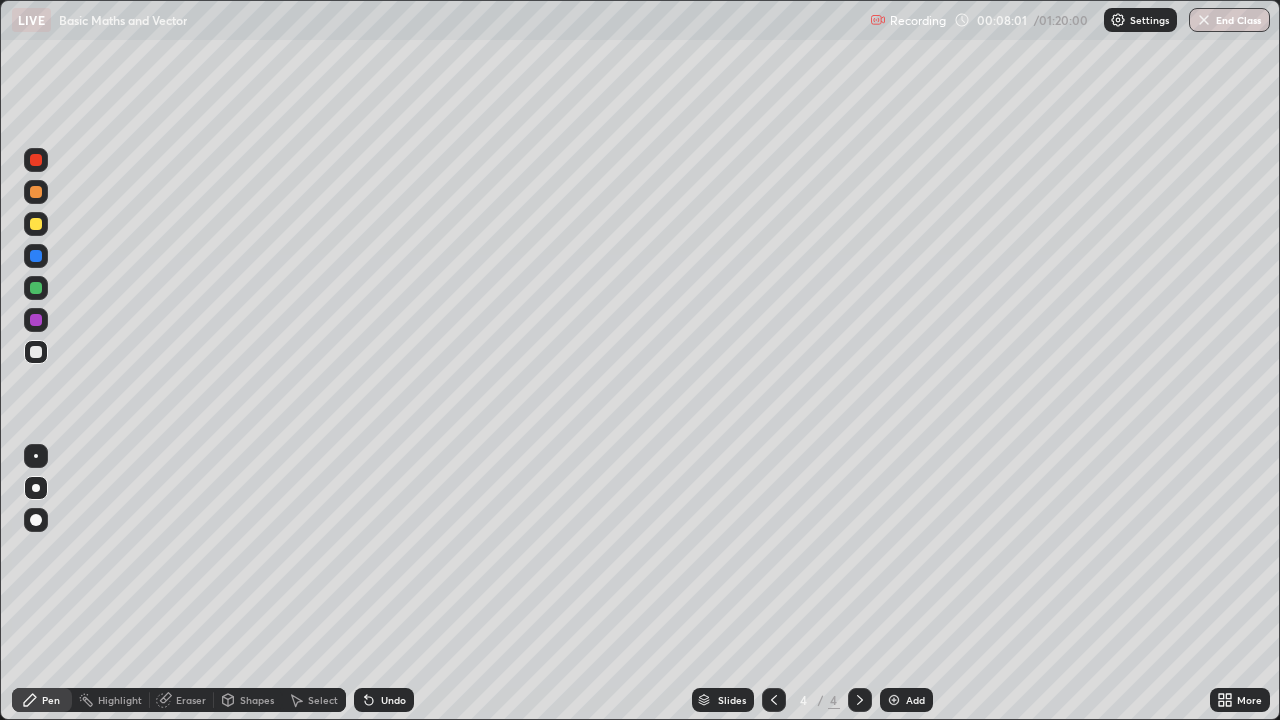 click at bounding box center (36, 288) 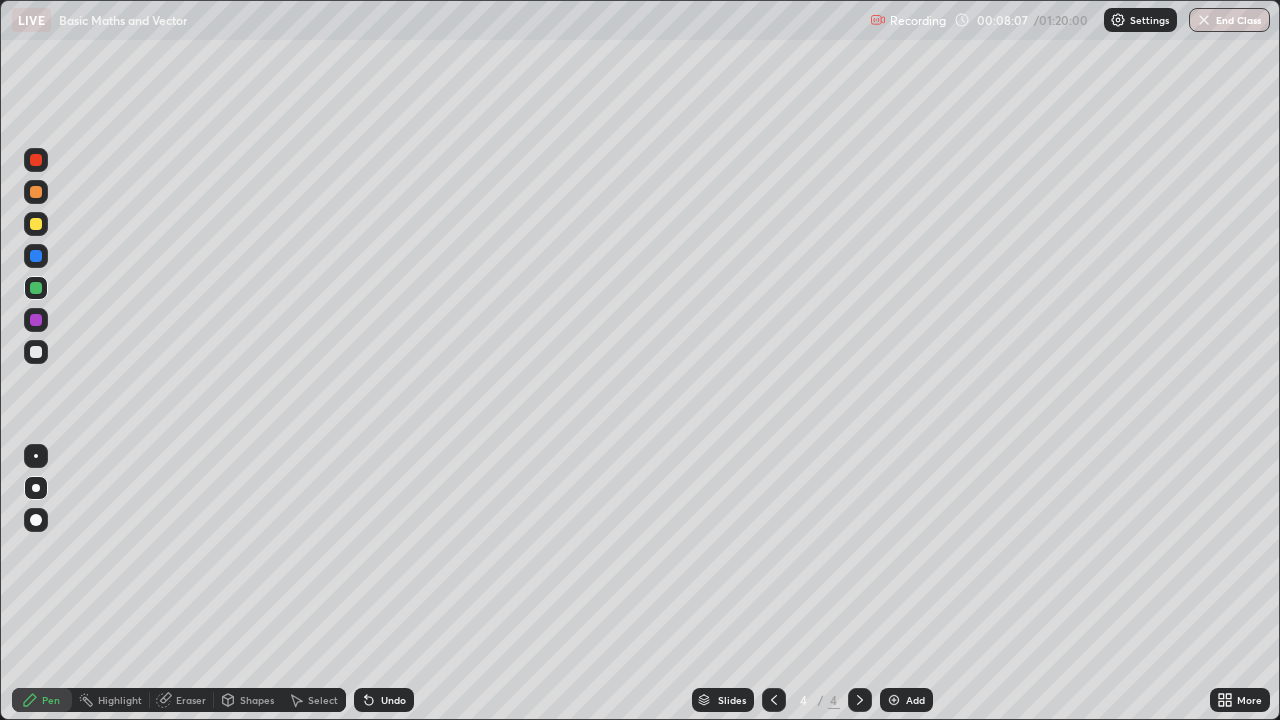 click on "Undo" at bounding box center (393, 700) 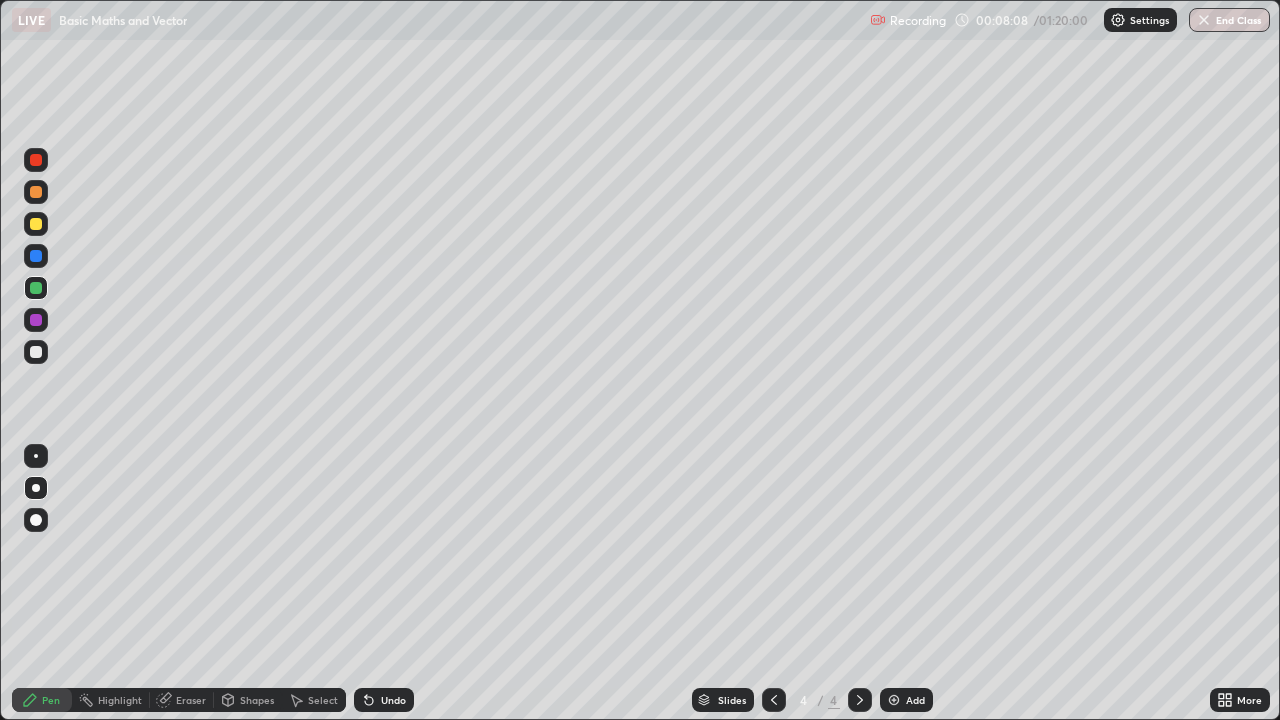 click on "Undo" at bounding box center (393, 700) 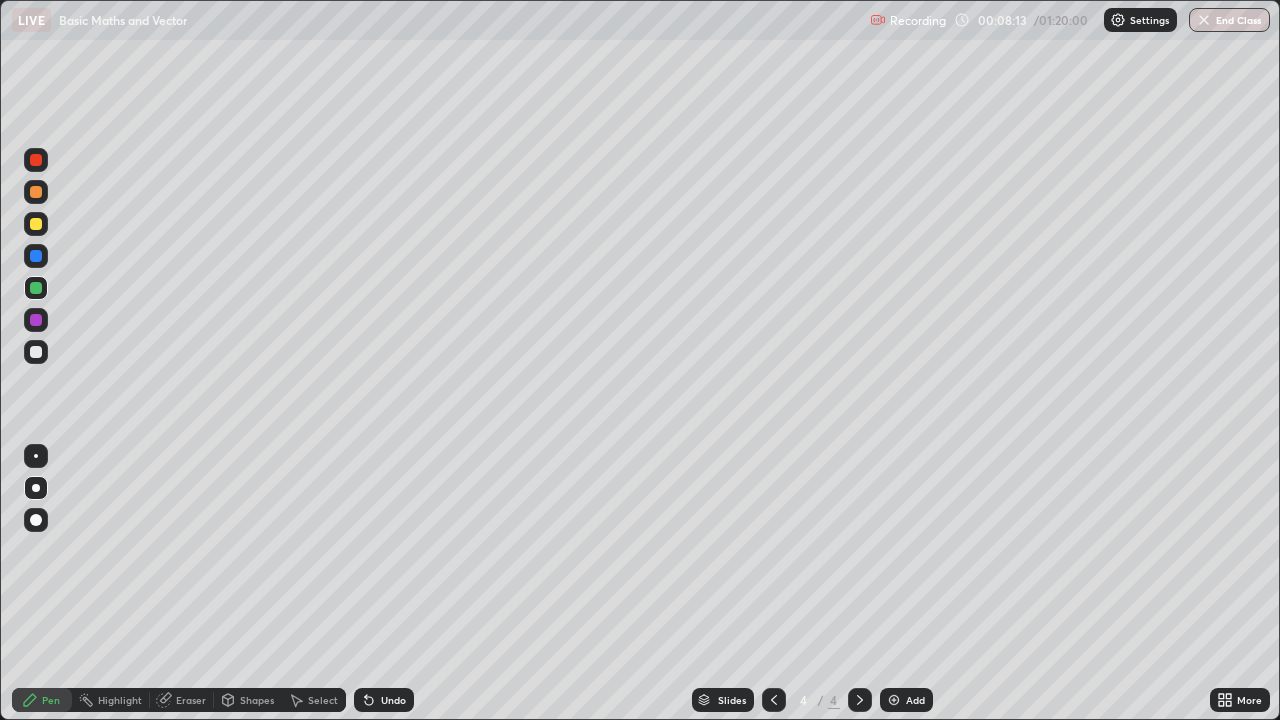 click at bounding box center [36, 352] 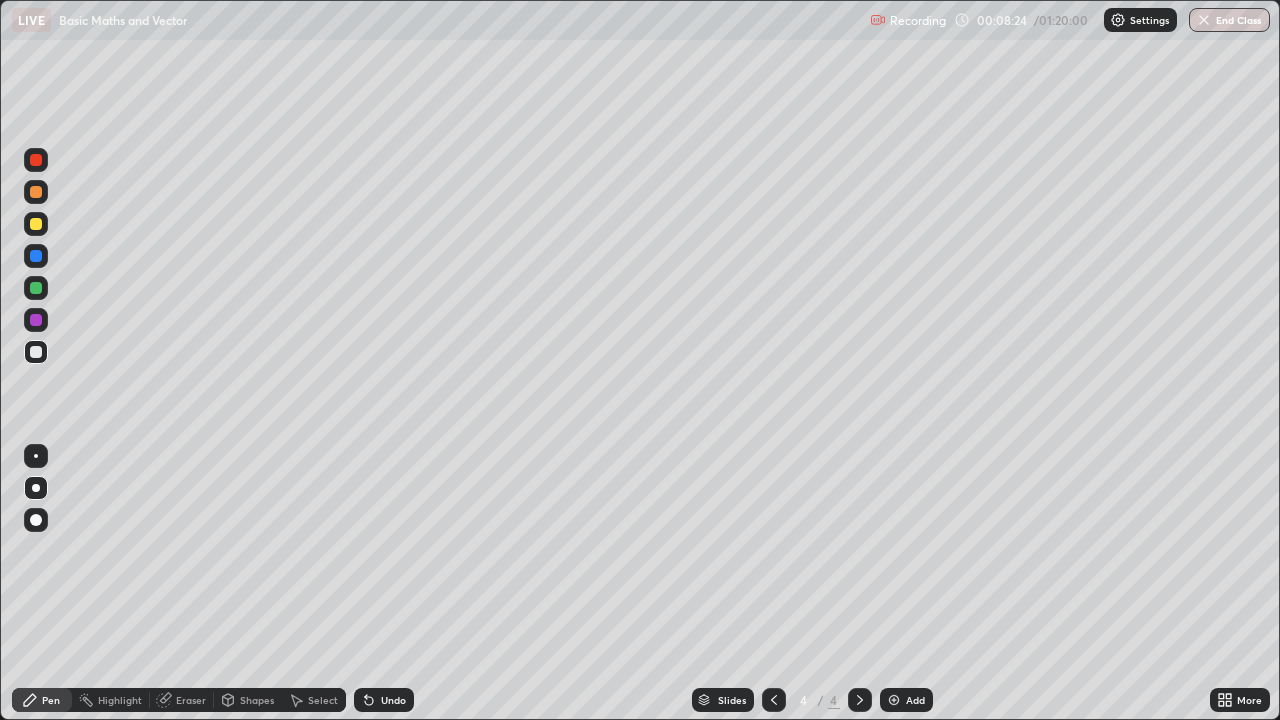 click on "Undo" at bounding box center (384, 700) 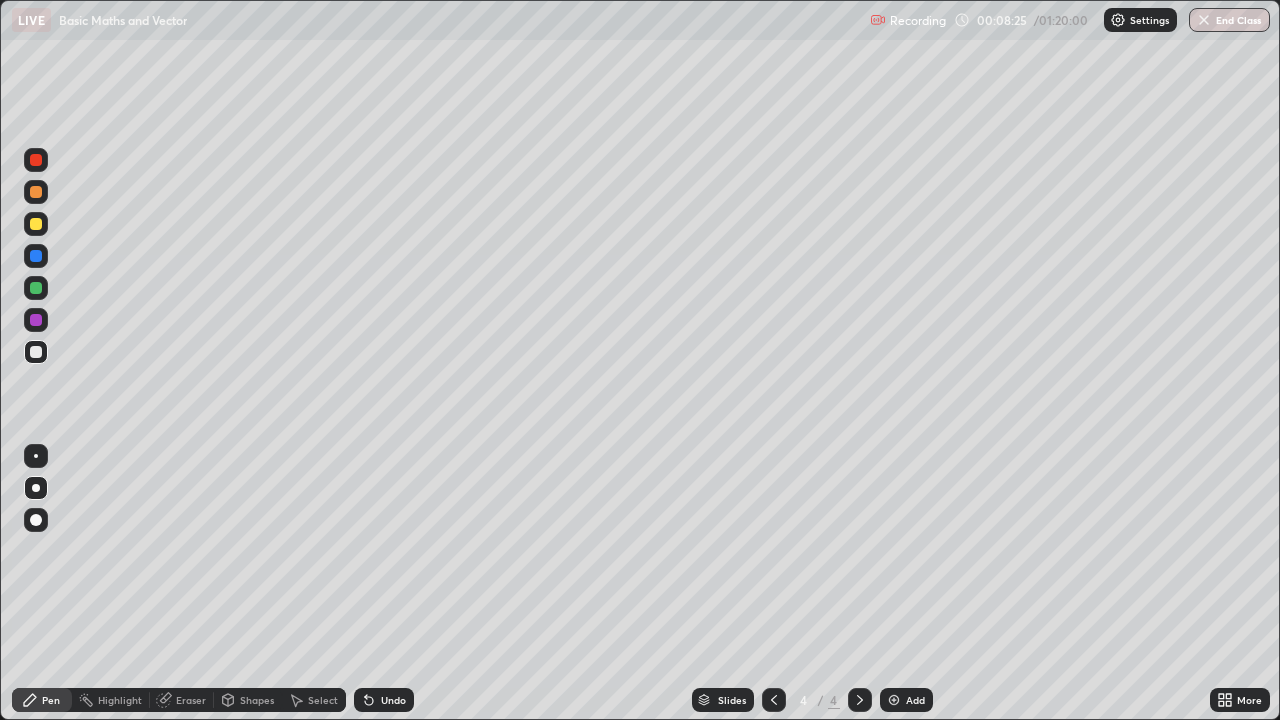 click on "Undo" at bounding box center [393, 700] 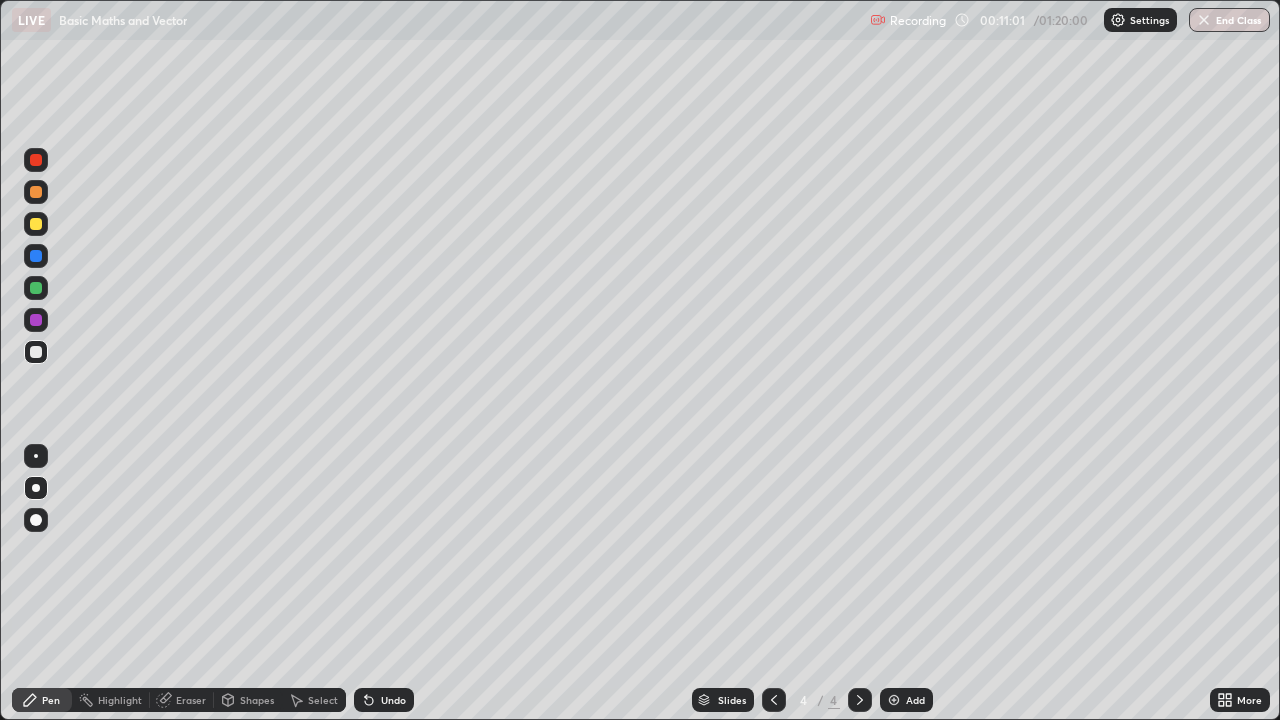 click on "Add" at bounding box center (906, 700) 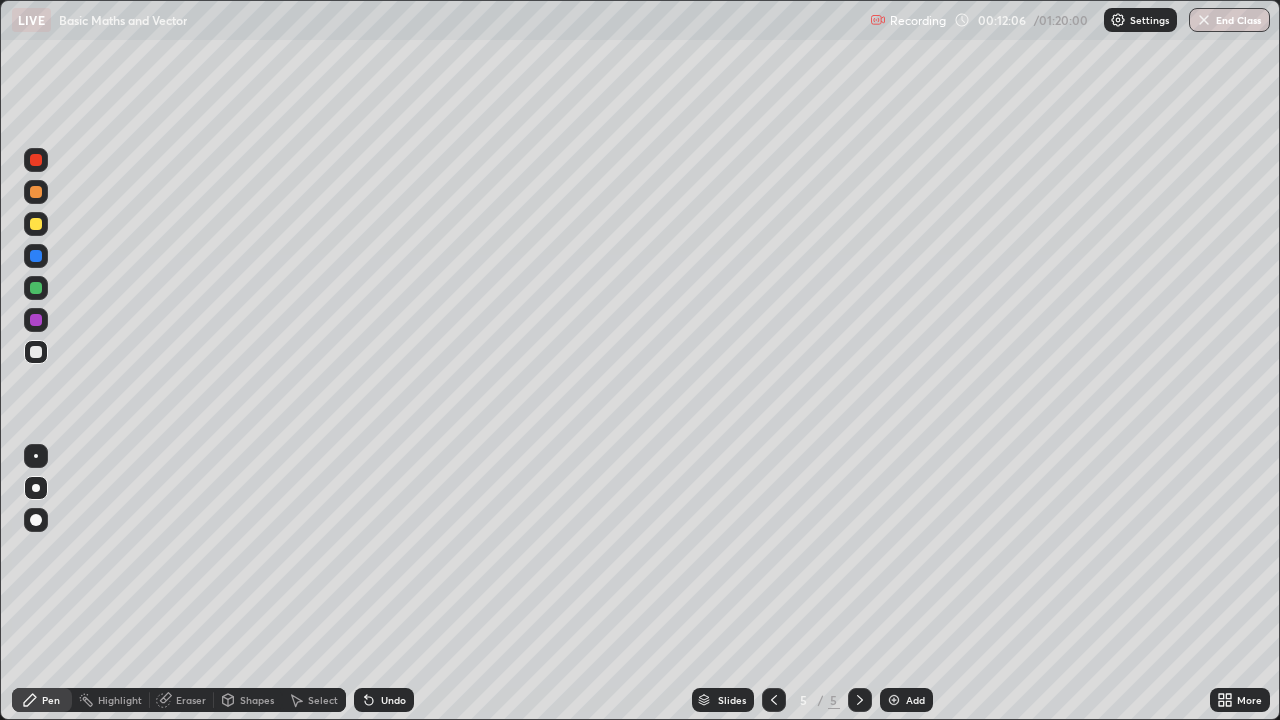 click on "Undo" at bounding box center [384, 700] 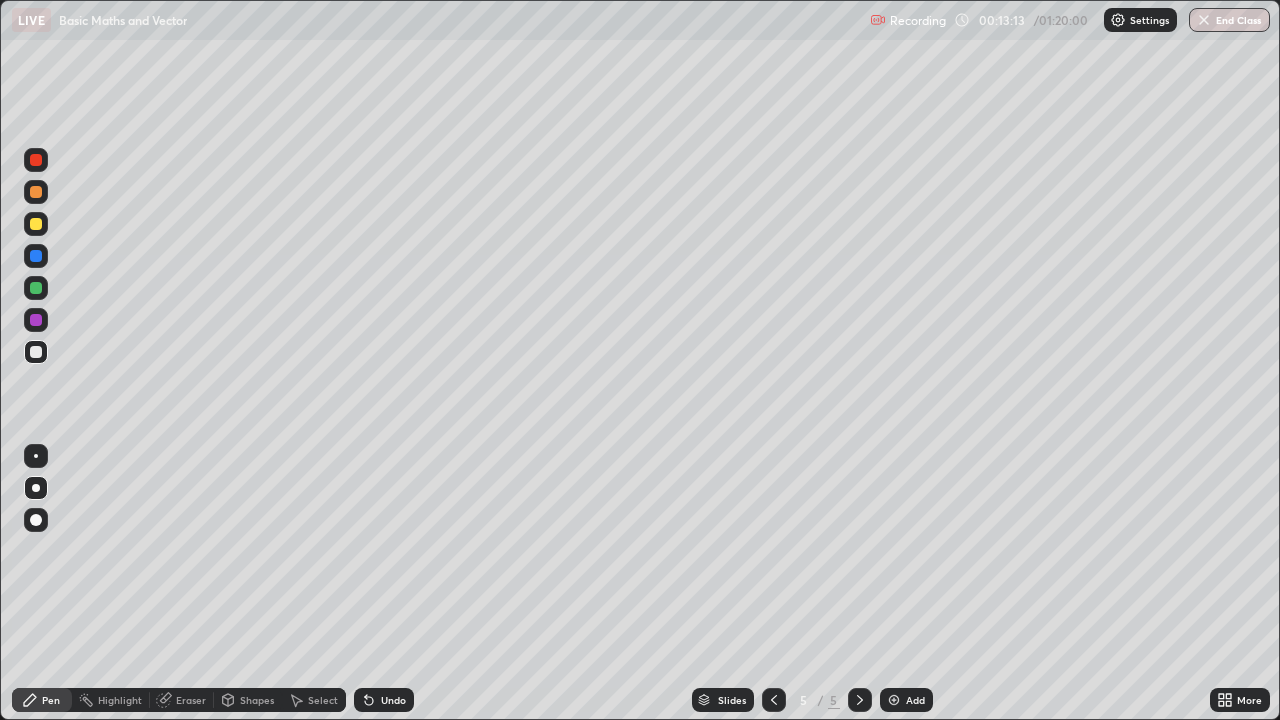 click on "Undo" at bounding box center [393, 700] 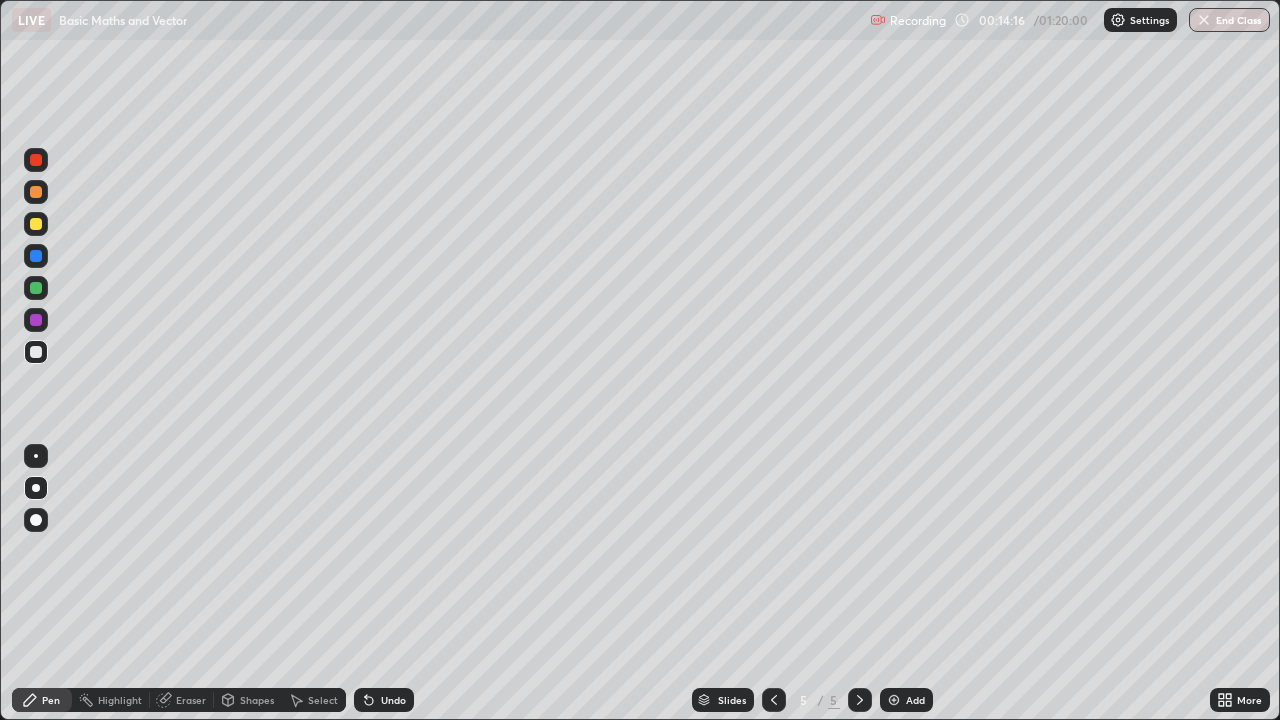 click on "Add" at bounding box center [915, 700] 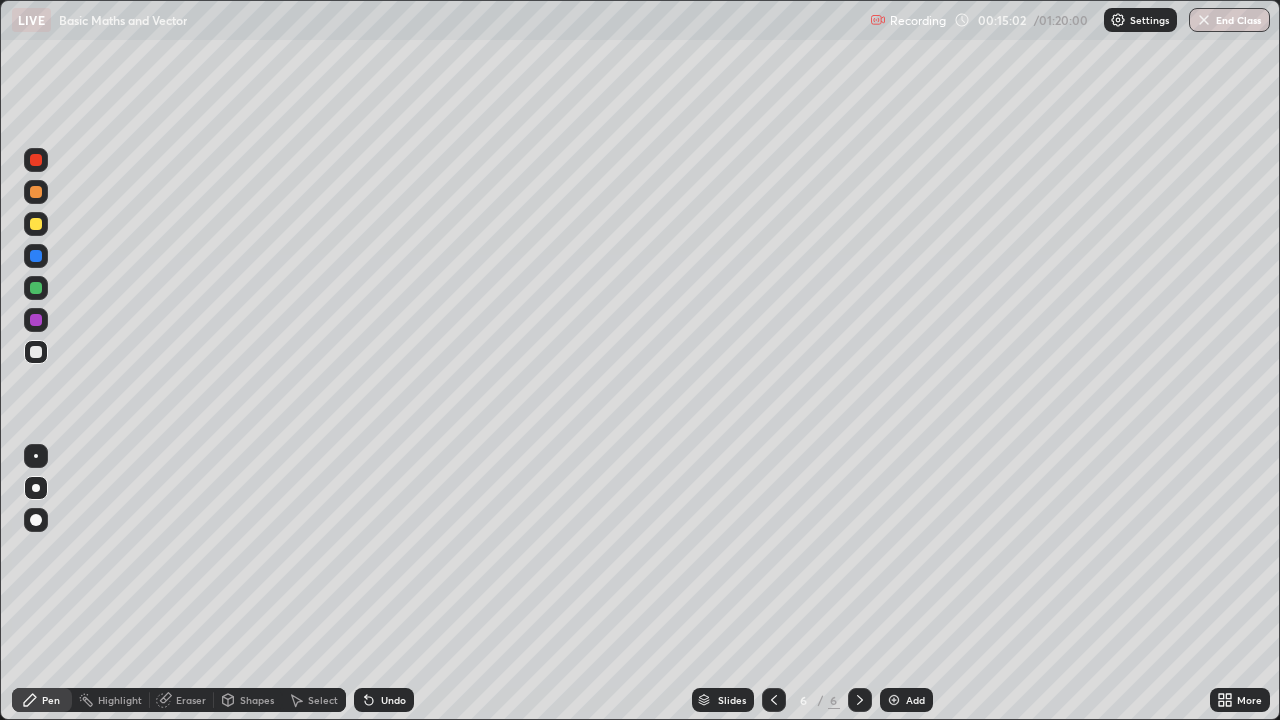 click 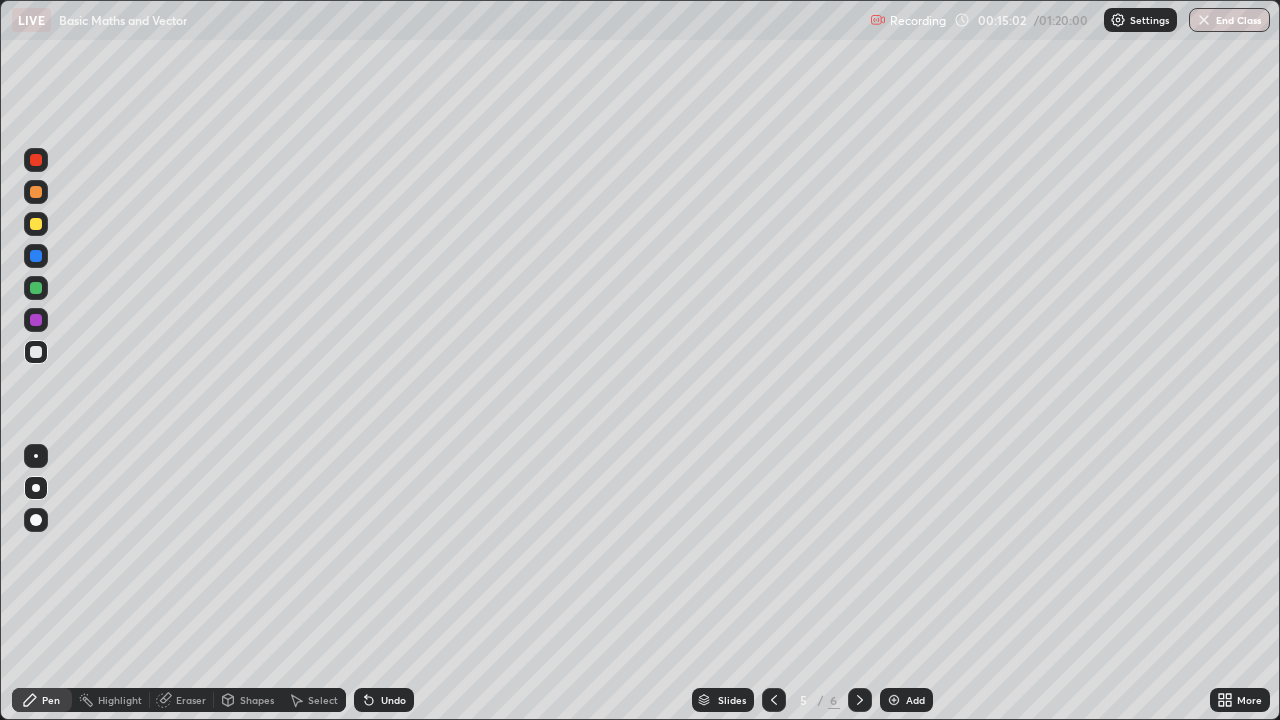 click at bounding box center [774, 700] 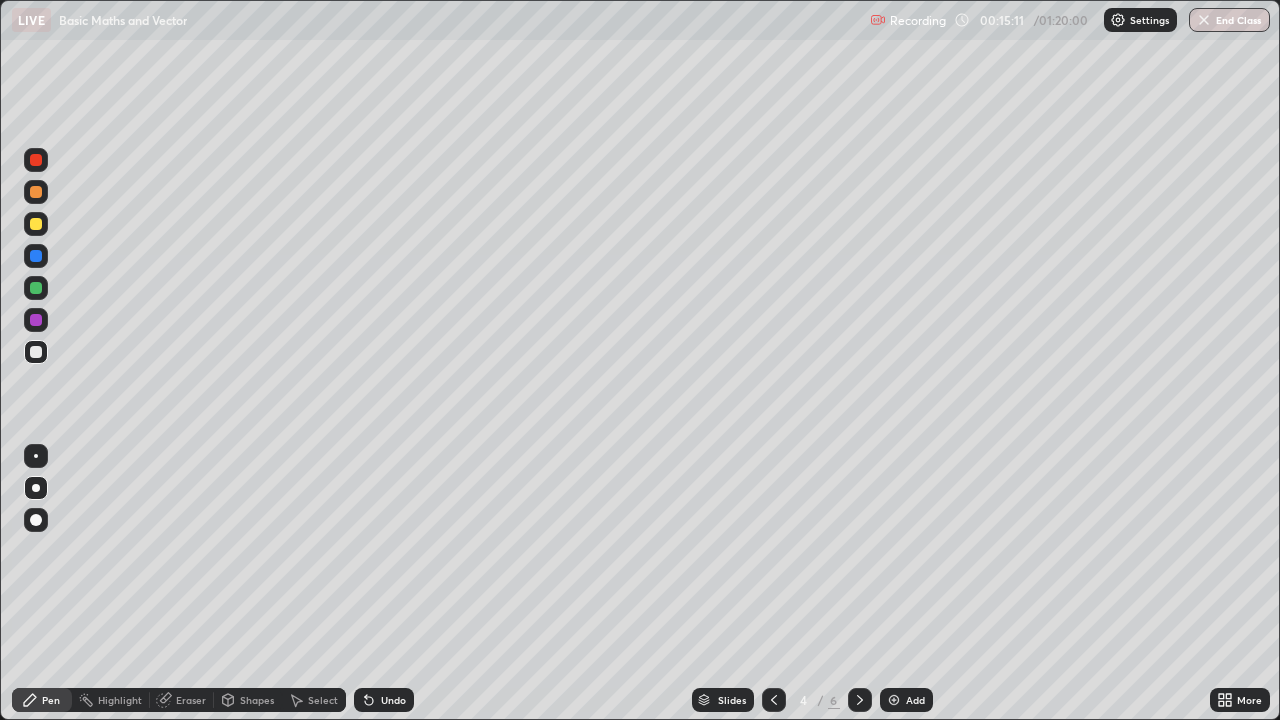 click 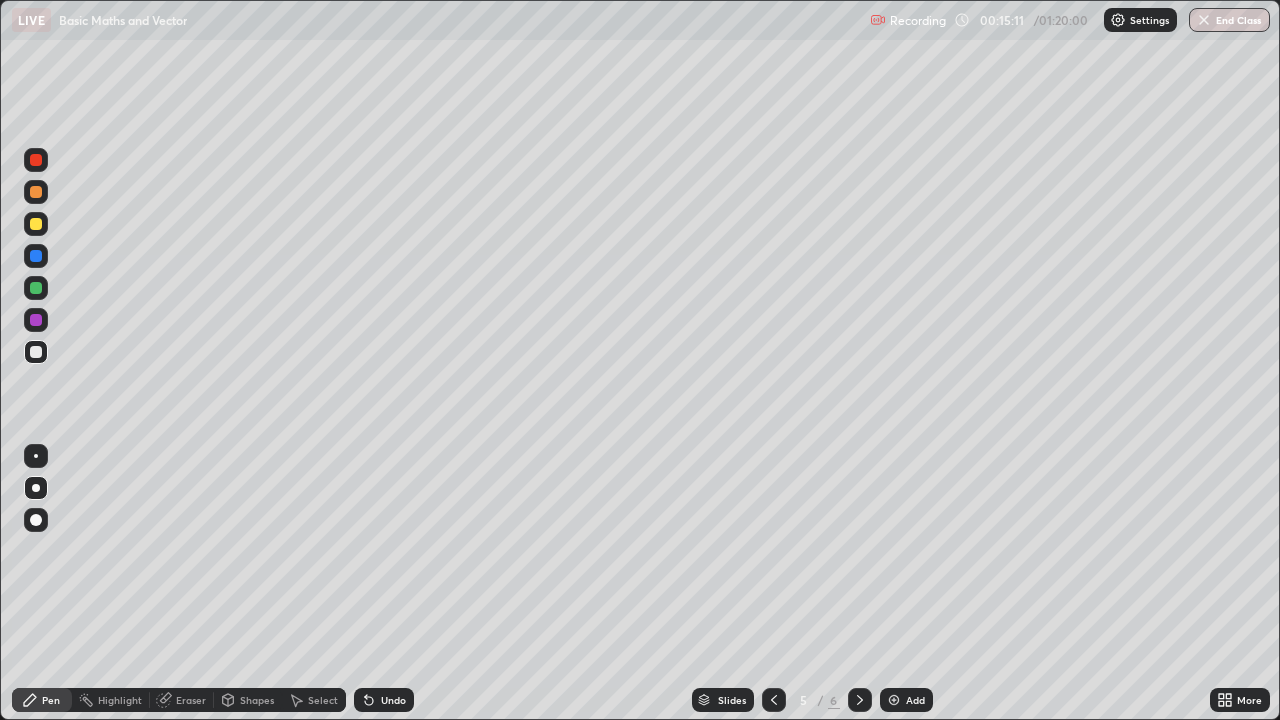 click 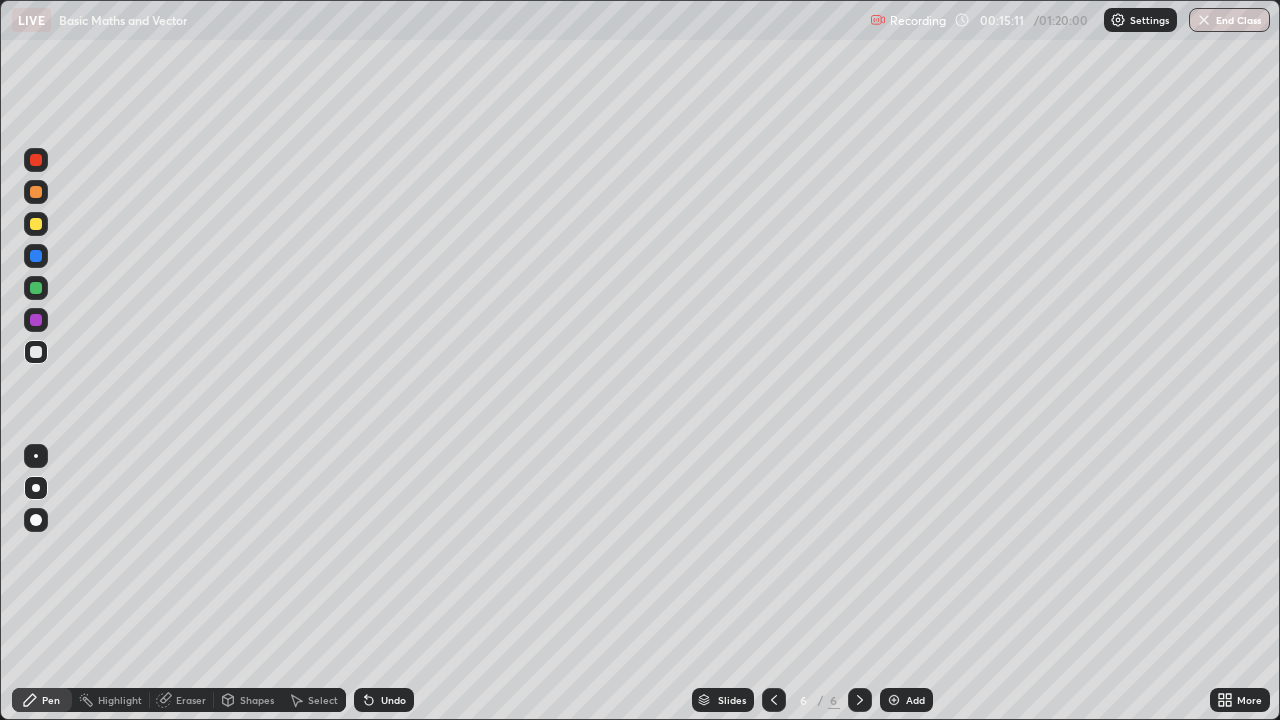 click 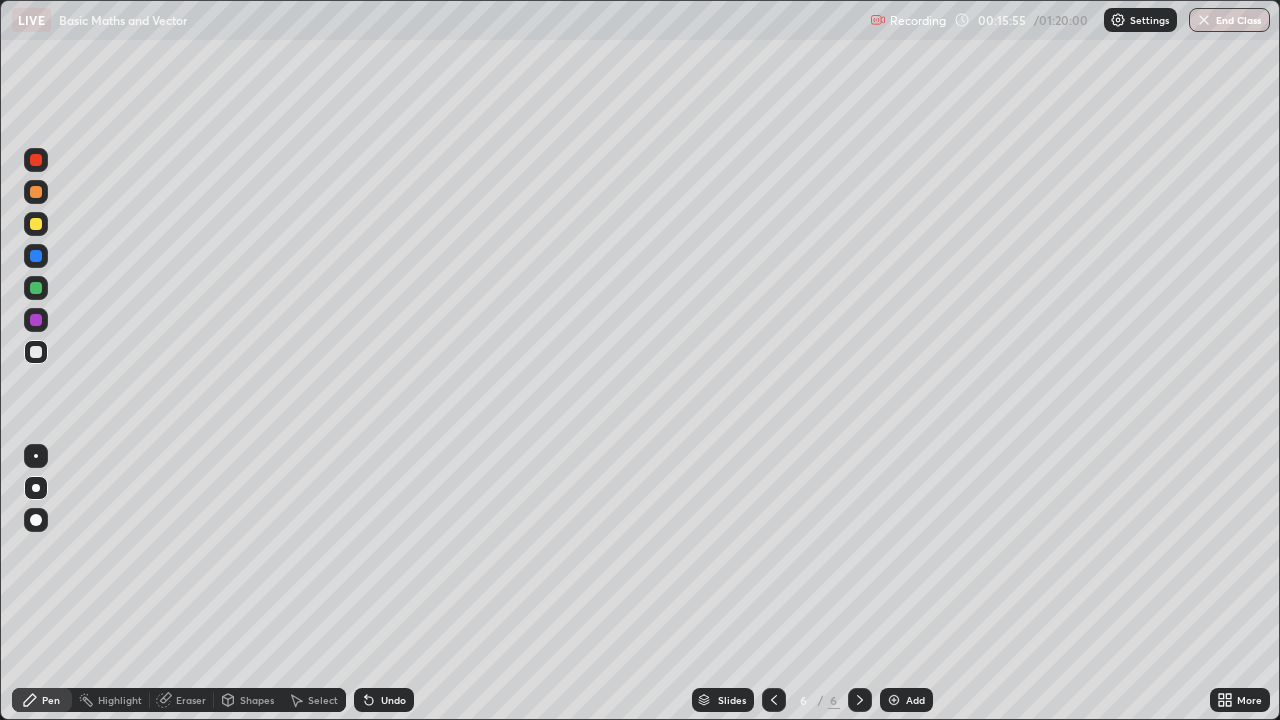 click 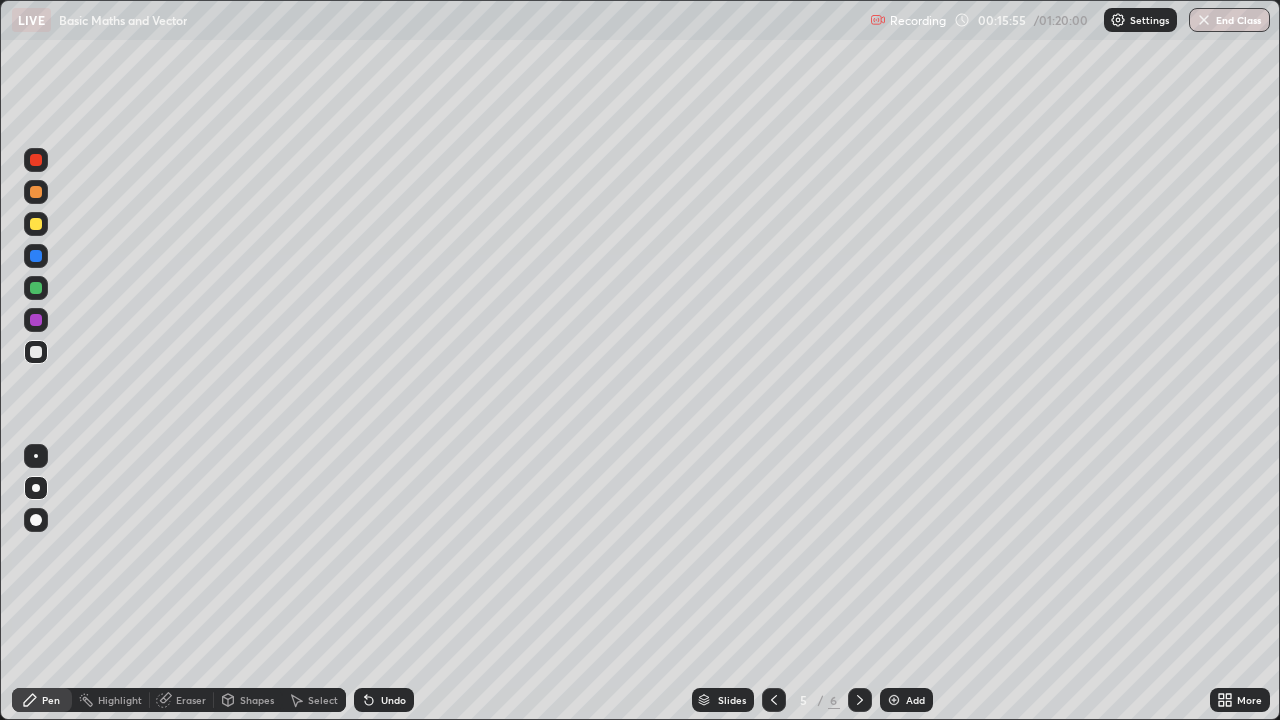 click 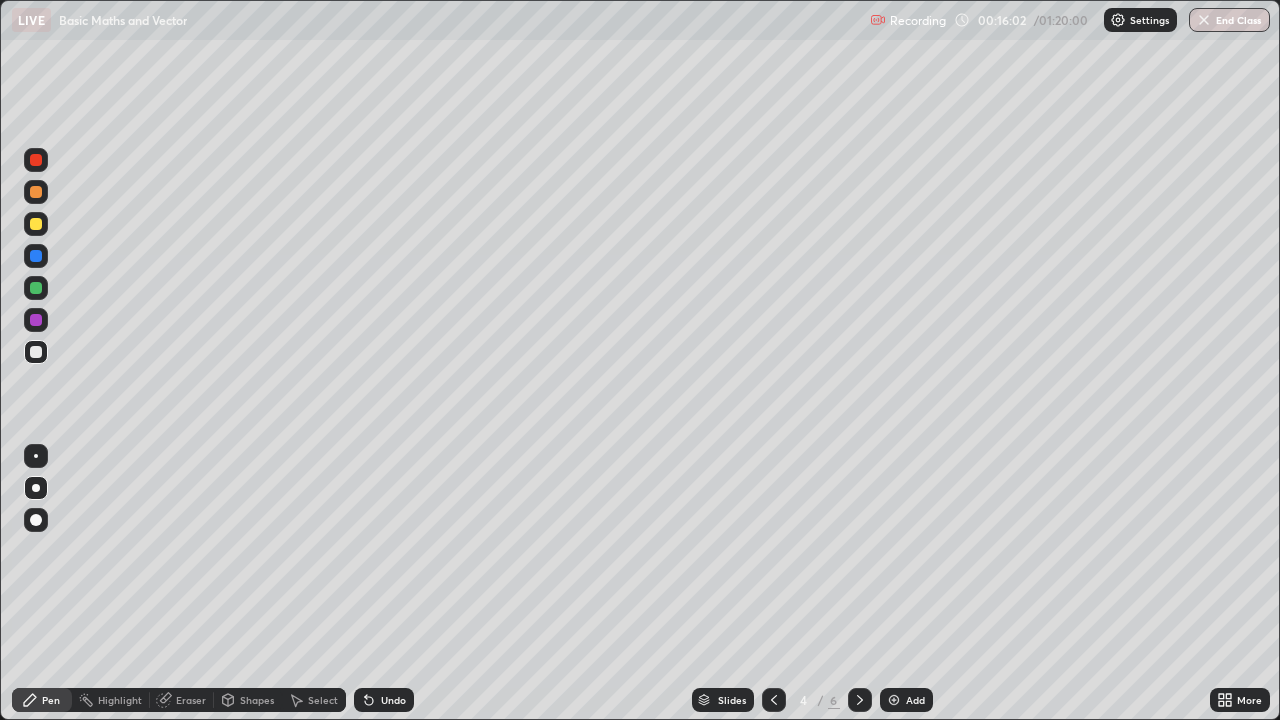 click 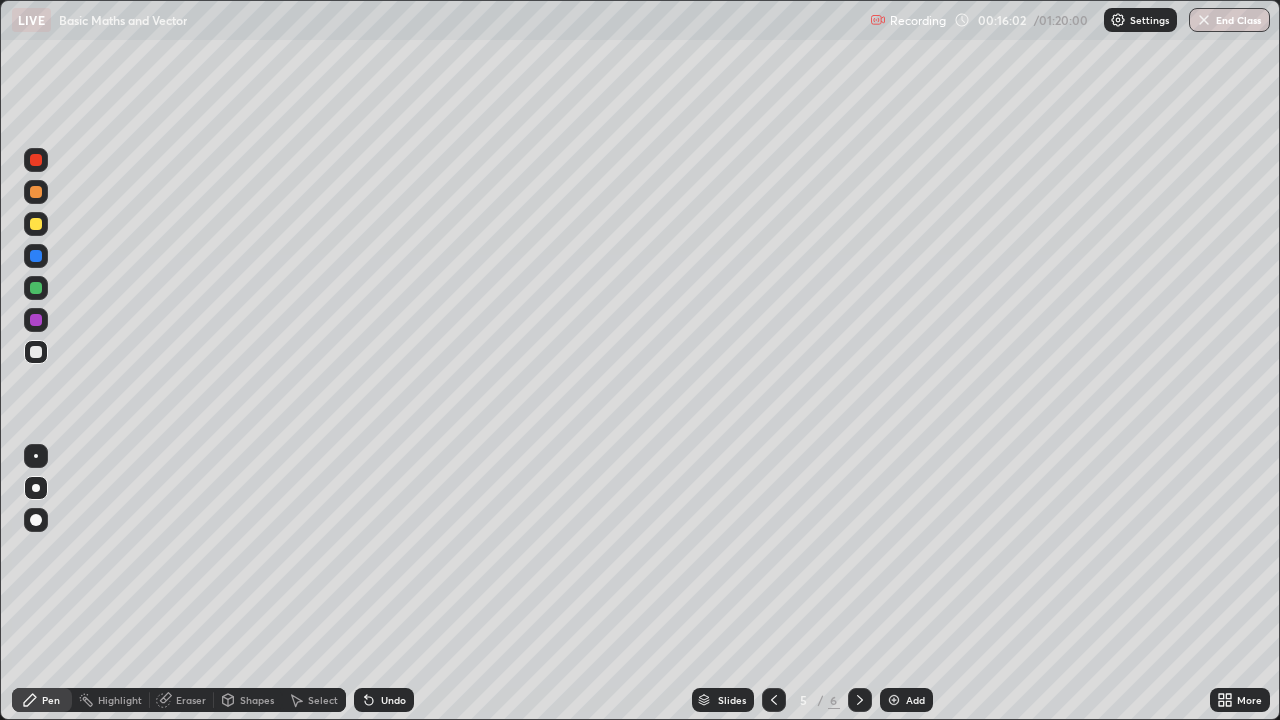 click 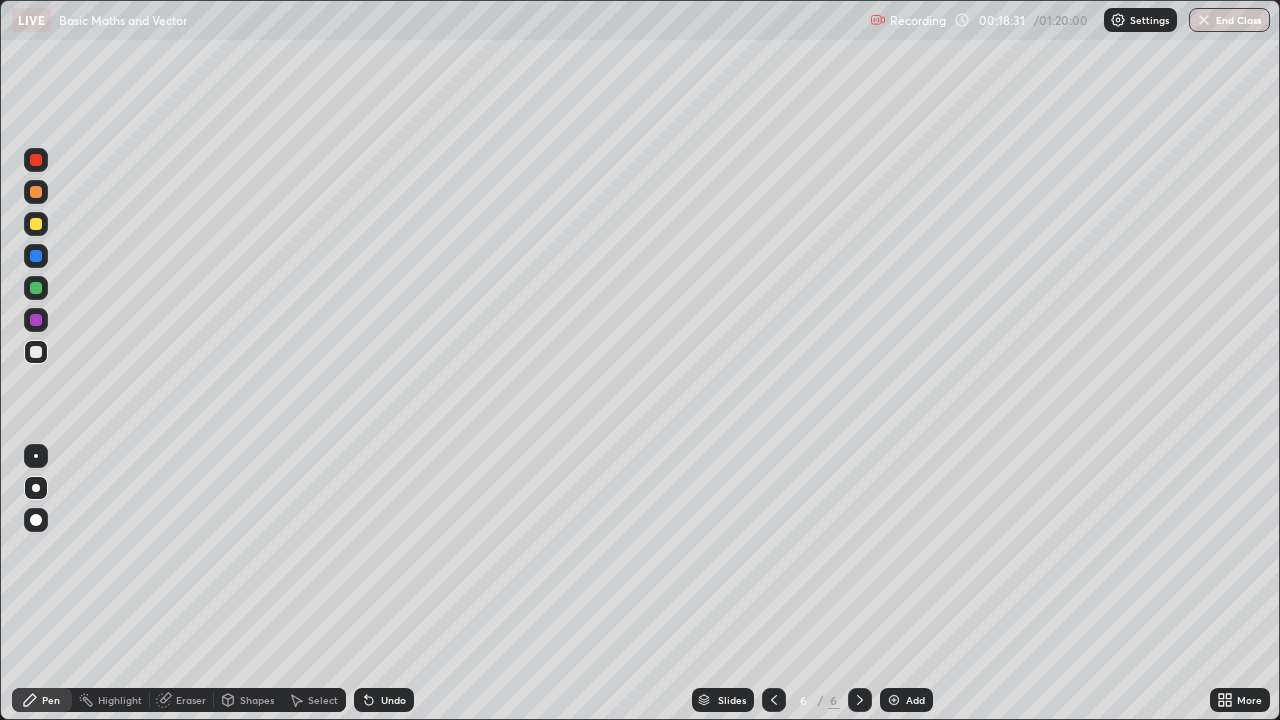 click 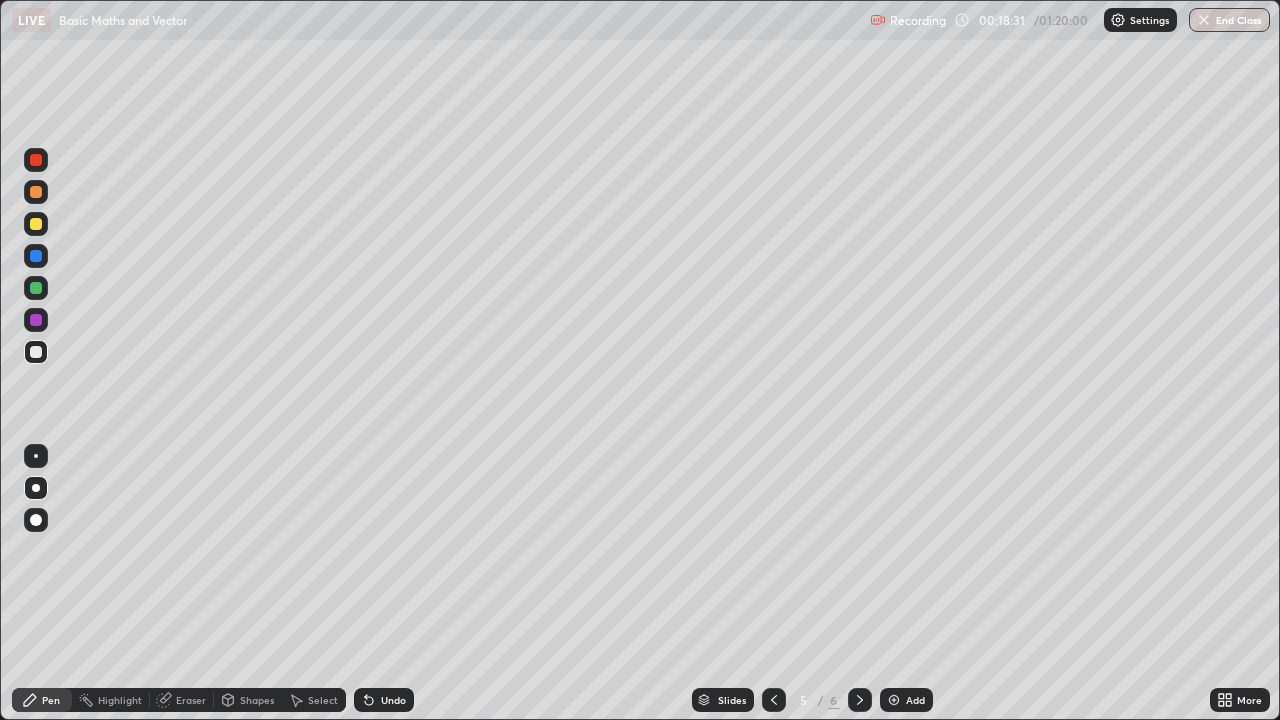 click 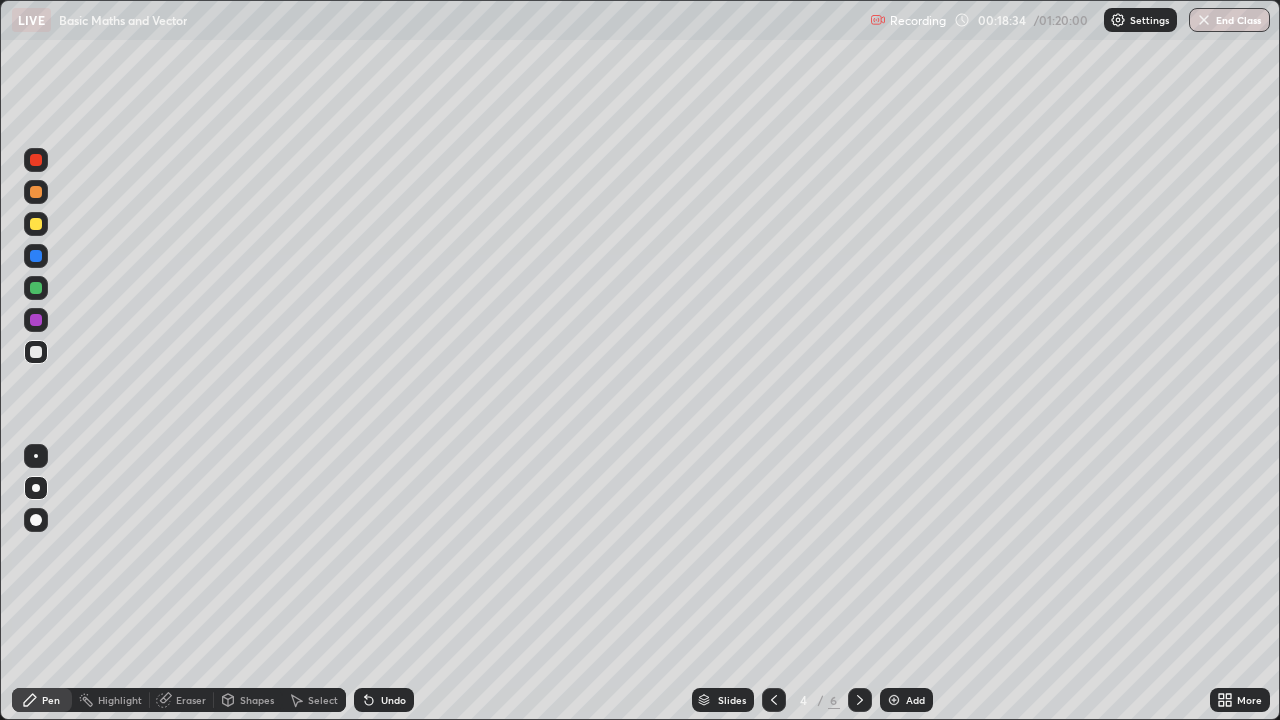 click 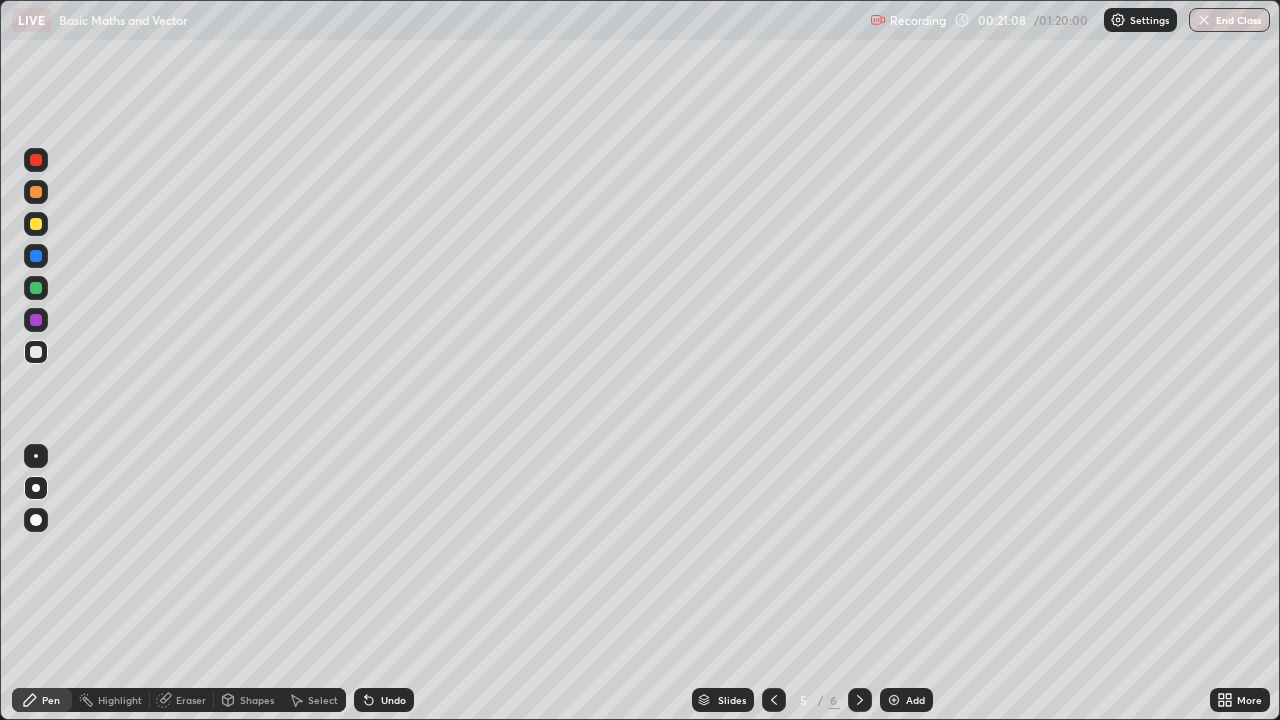 click 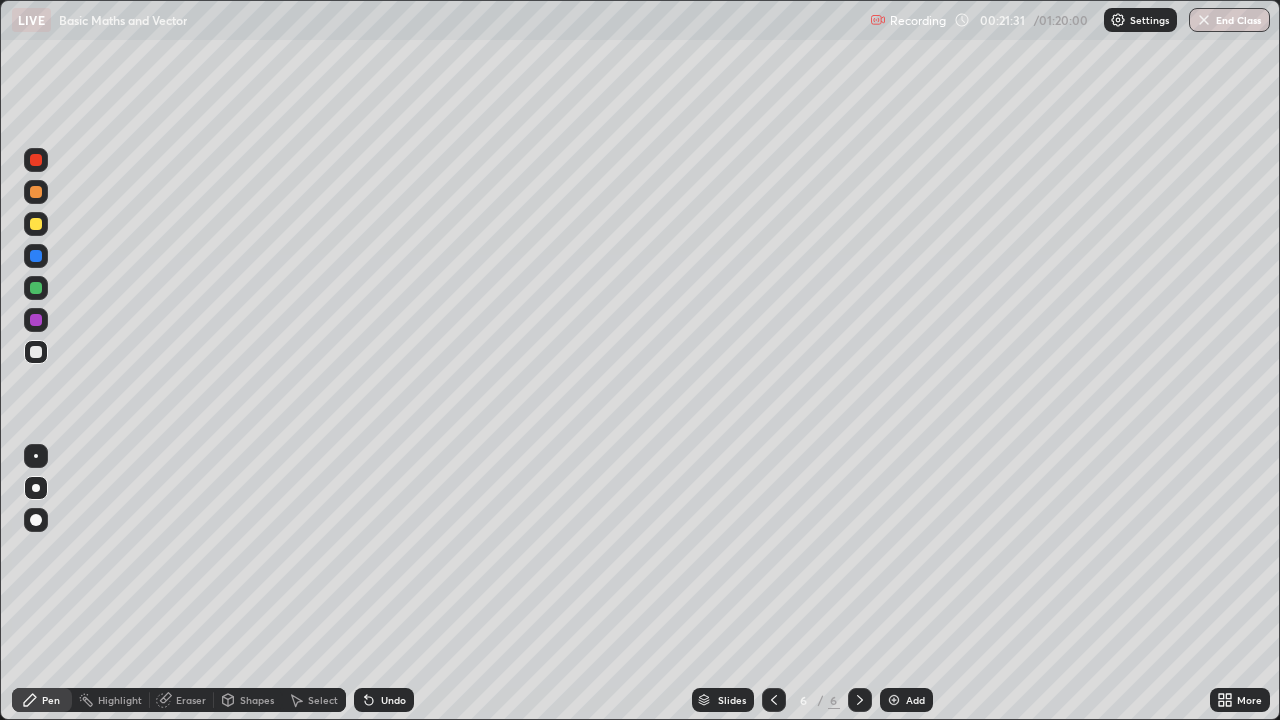 click 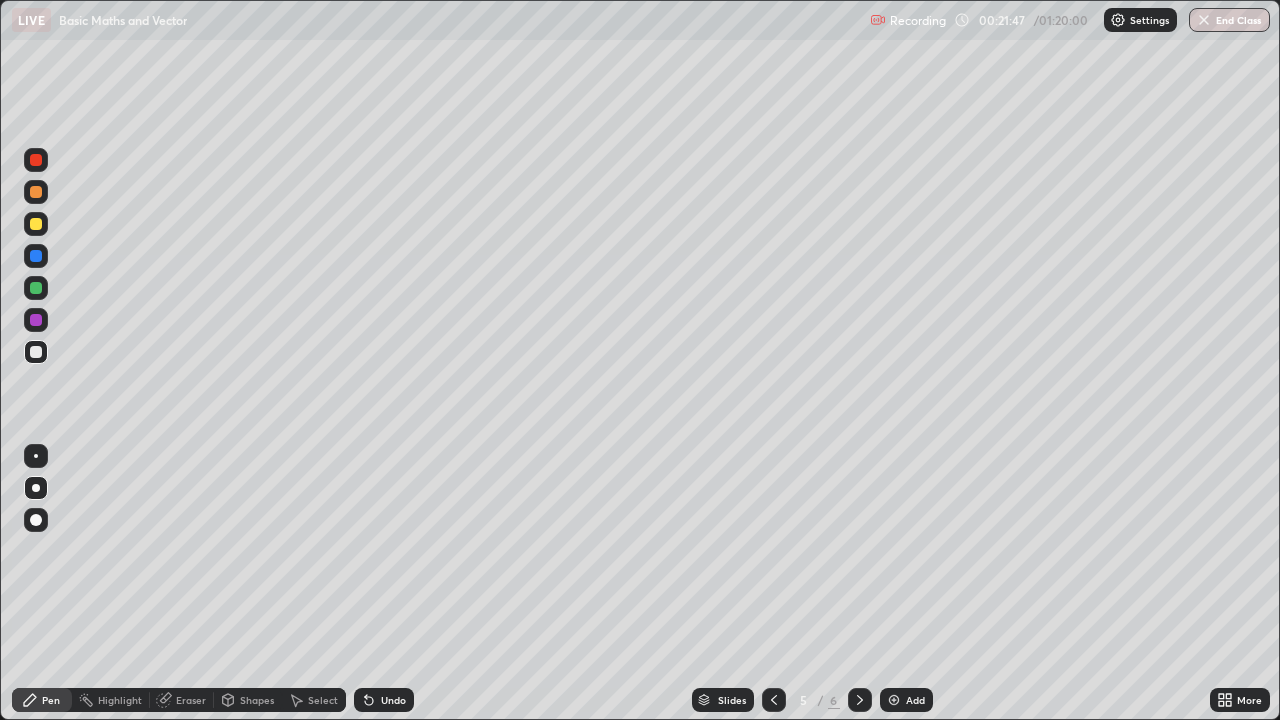 click 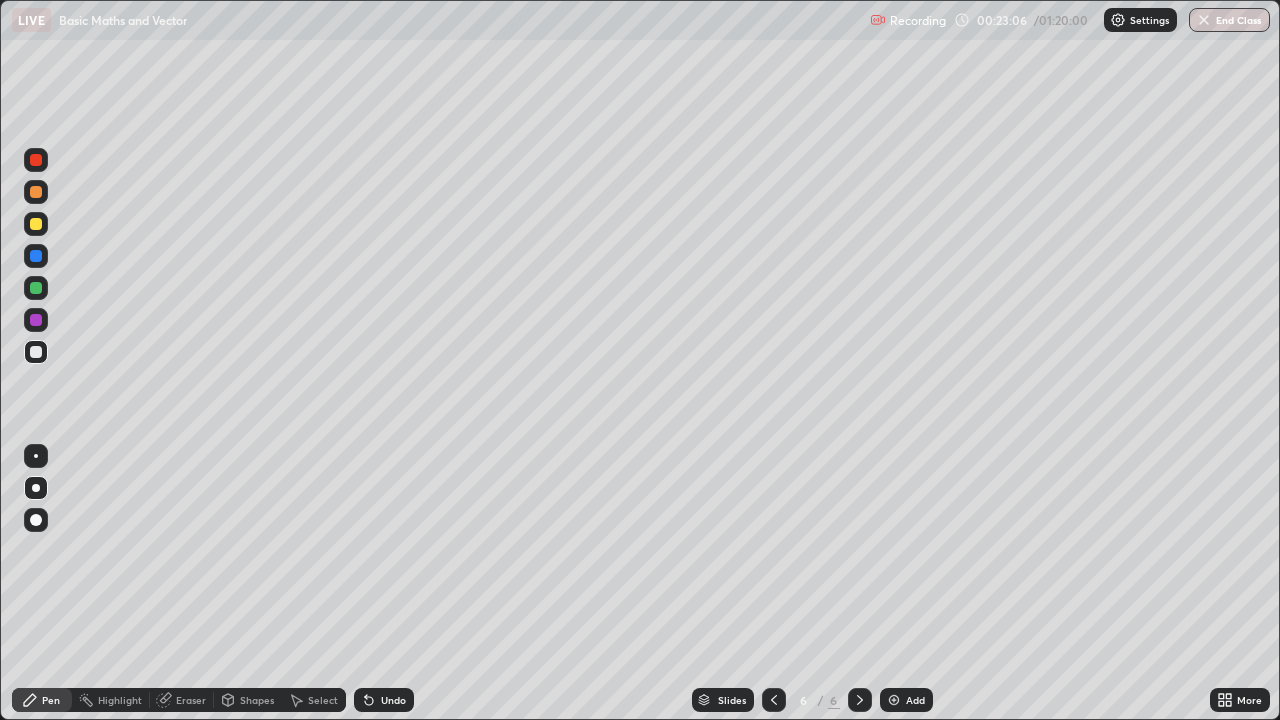 click on "Undo" at bounding box center (384, 700) 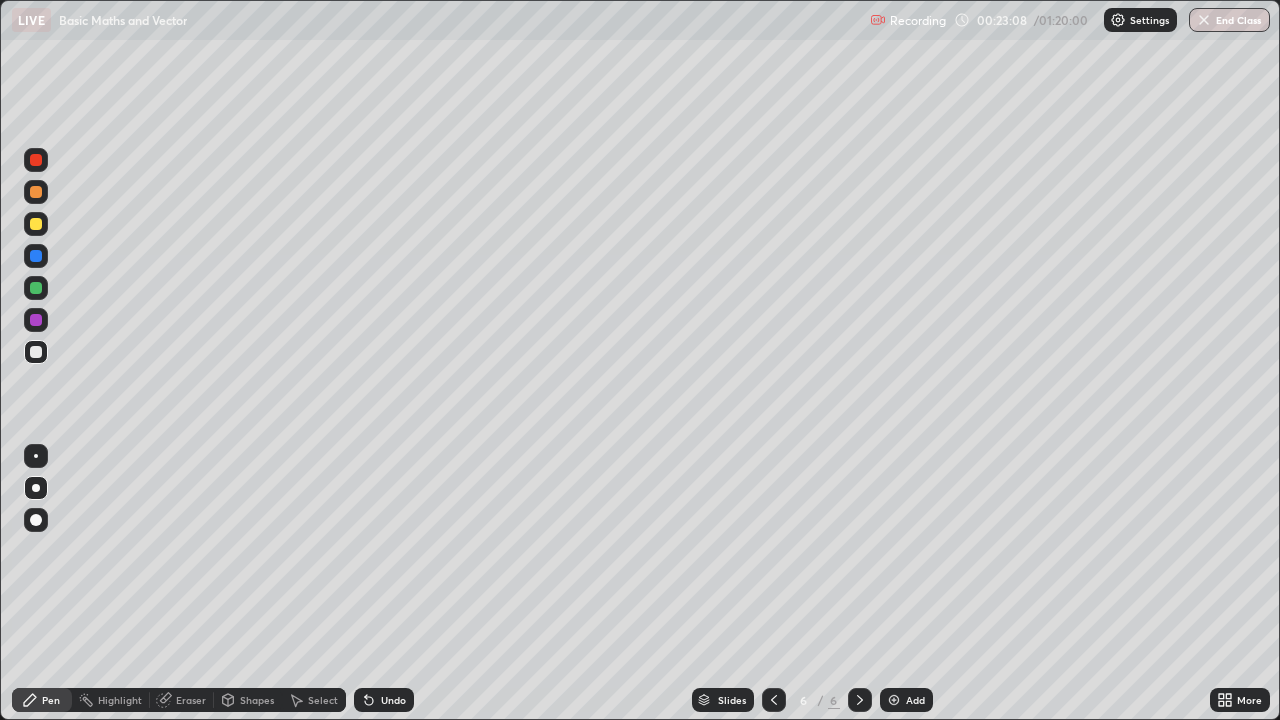 click on "Undo" at bounding box center [384, 700] 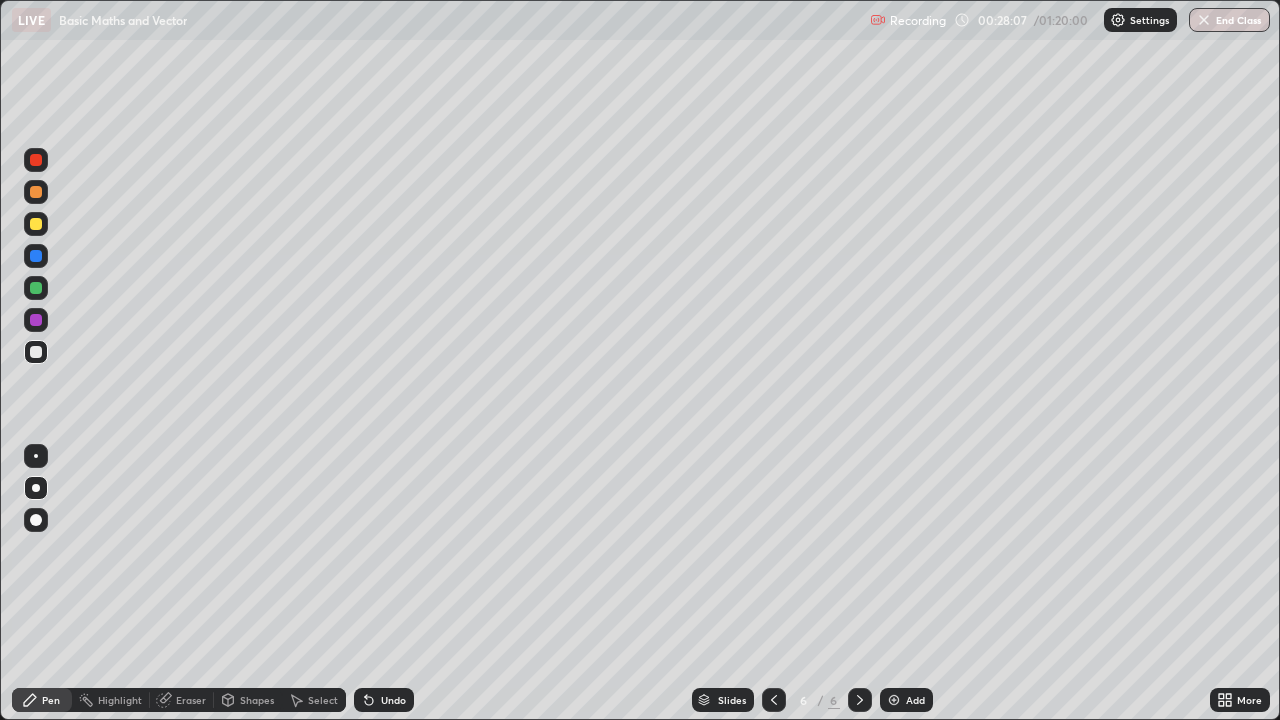 click on "Undo" at bounding box center [393, 700] 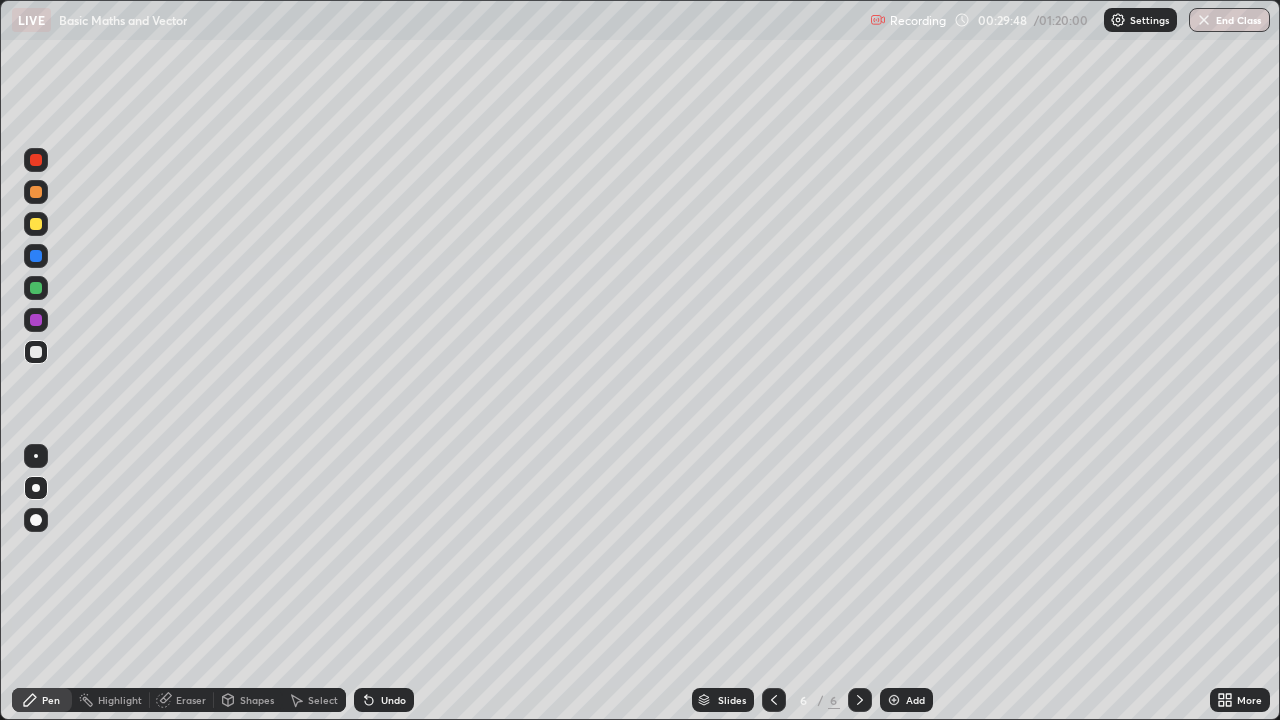 click on "Undo" at bounding box center (393, 700) 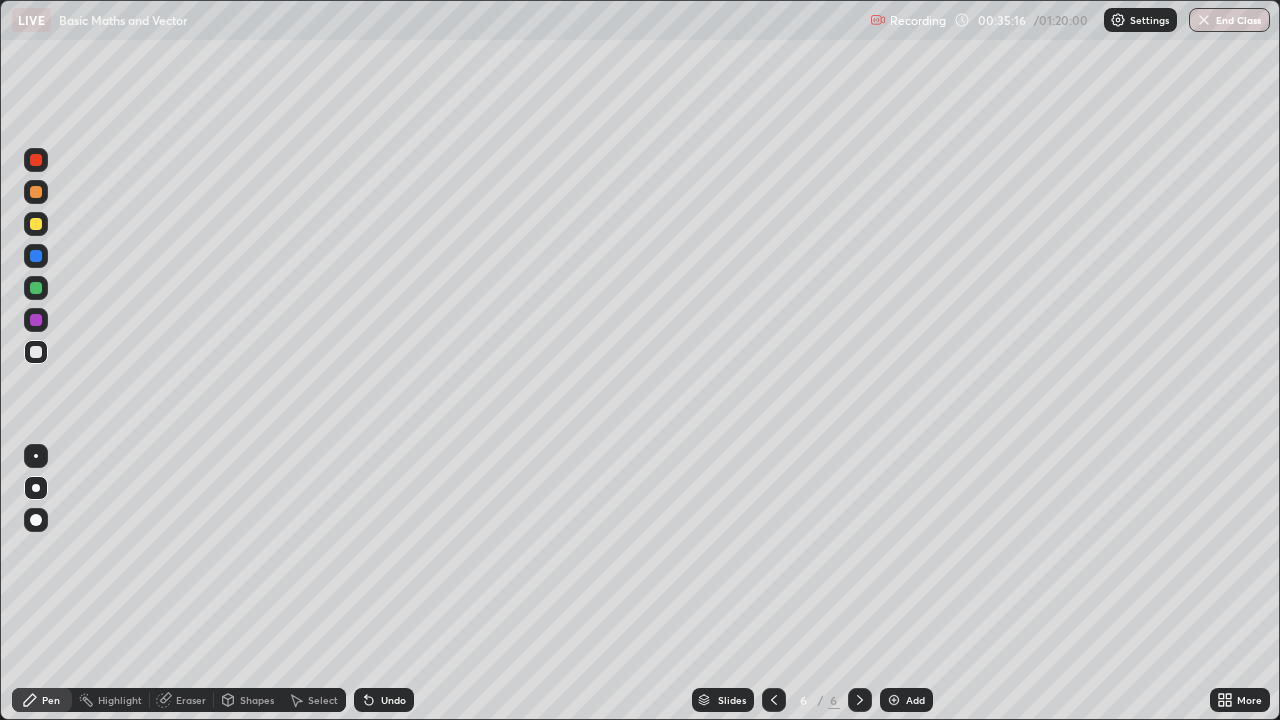 click on "Add" at bounding box center (915, 700) 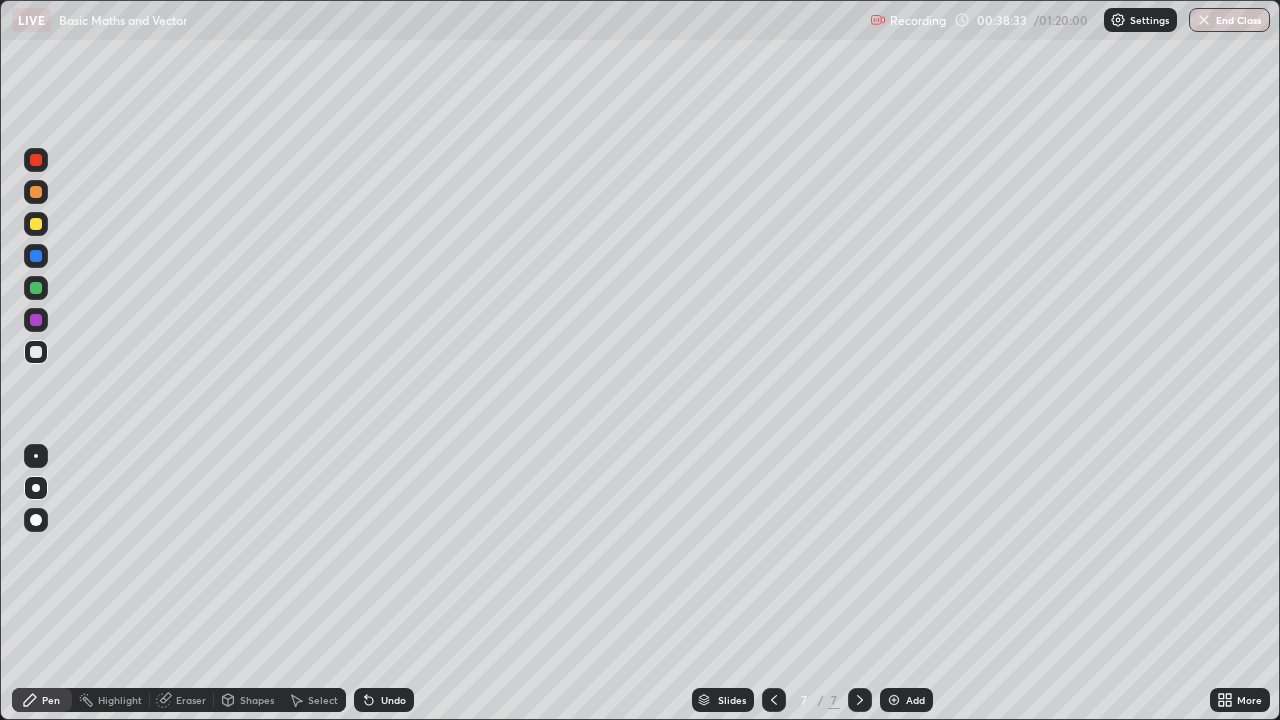 click on "Undo" at bounding box center [393, 700] 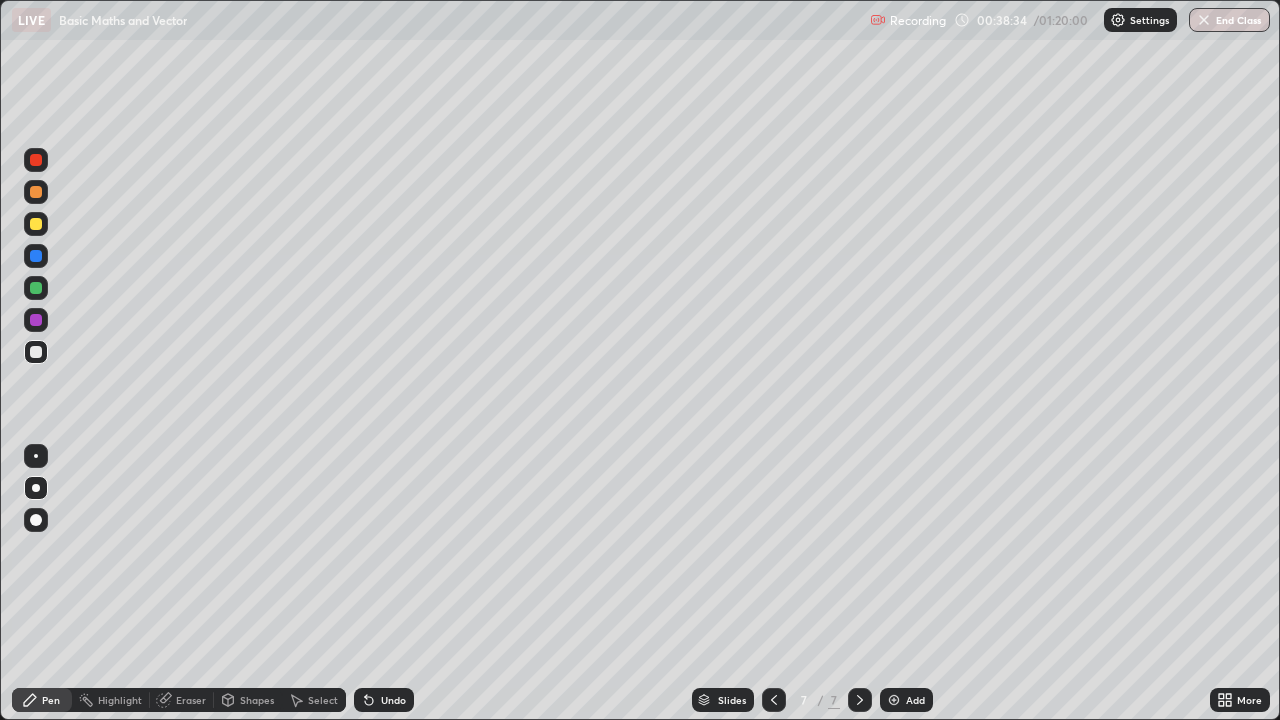 click on "Undo" at bounding box center (393, 700) 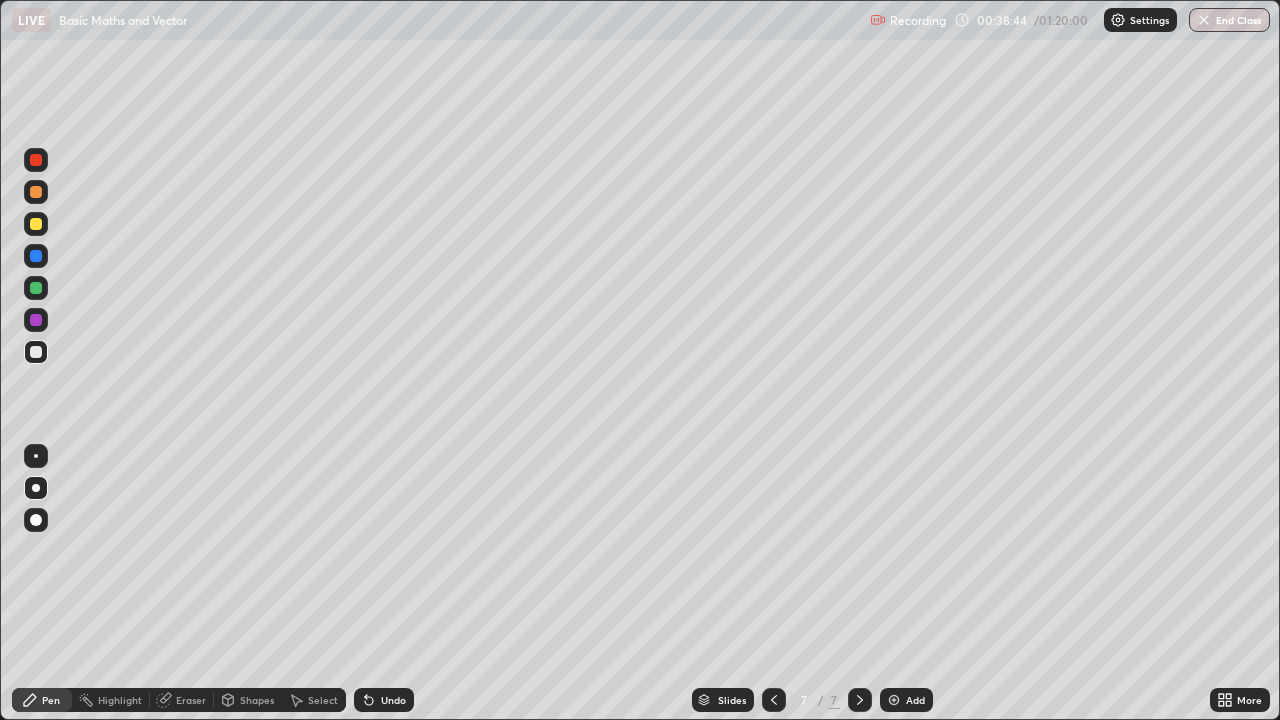 click on "Eraser" at bounding box center (182, 700) 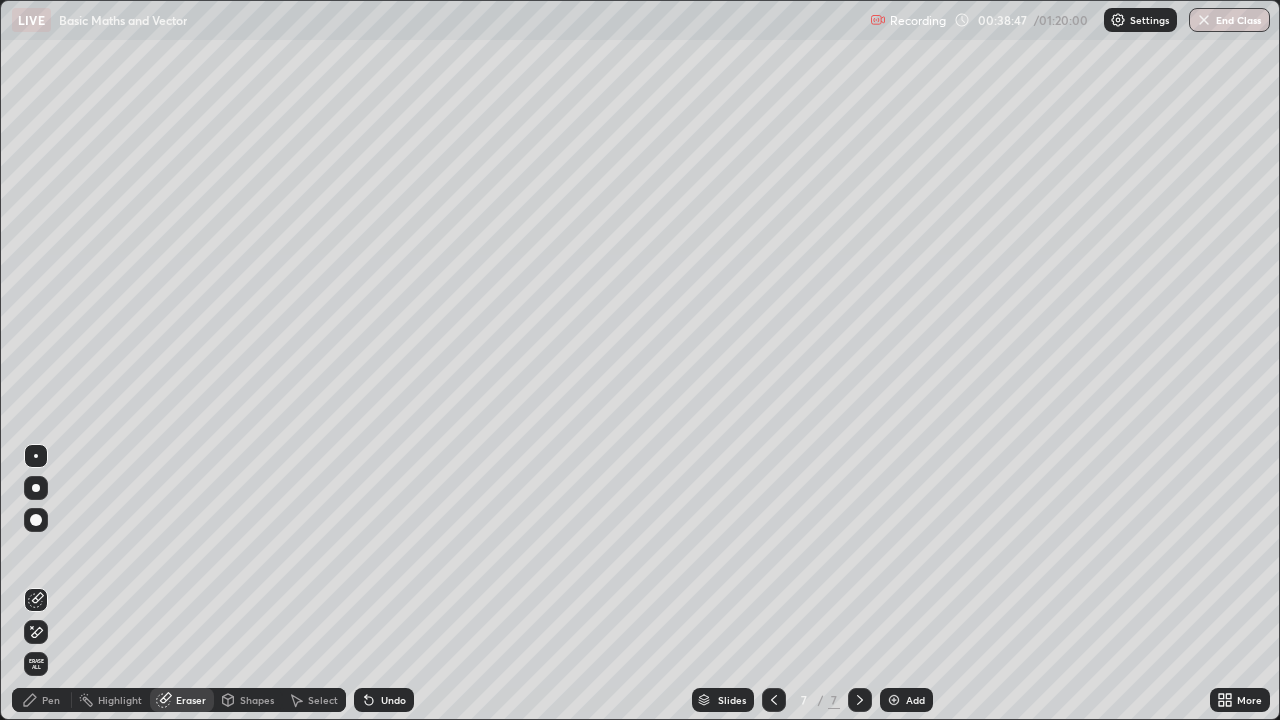 click on "Pen" at bounding box center [42, 700] 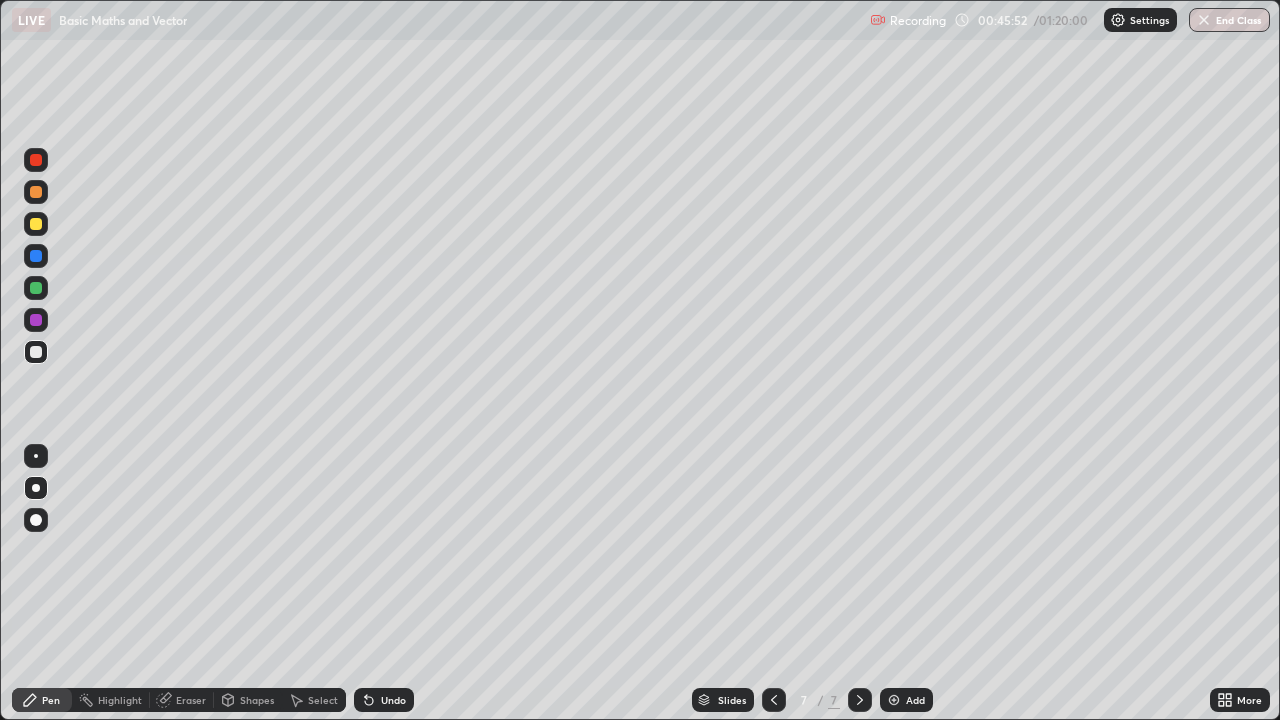 click on "Add" at bounding box center (906, 700) 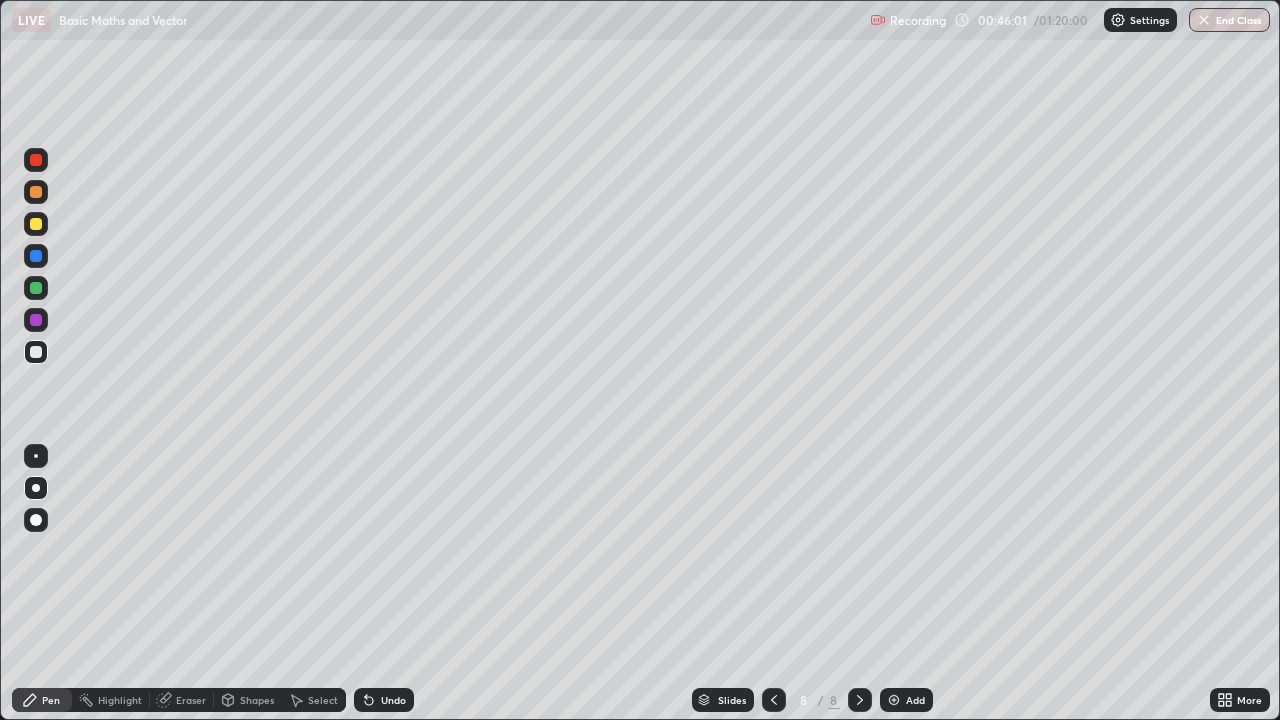 click at bounding box center [36, 288] 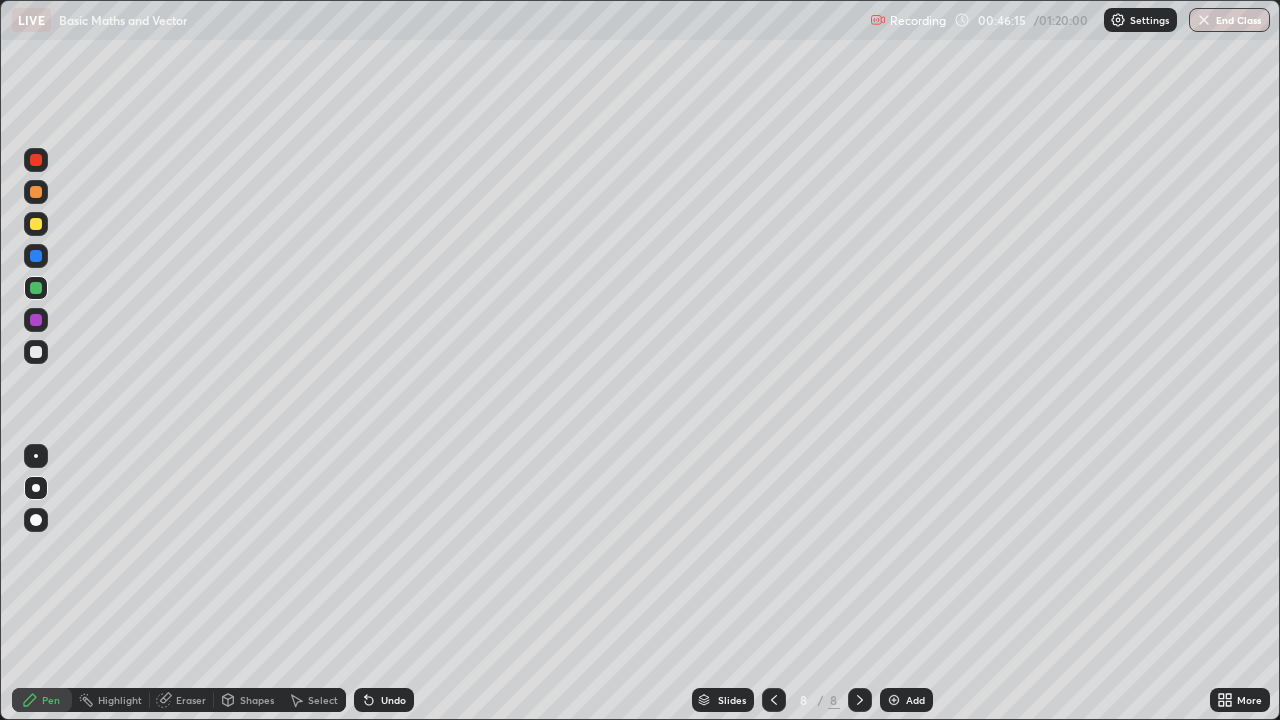 click at bounding box center (36, 352) 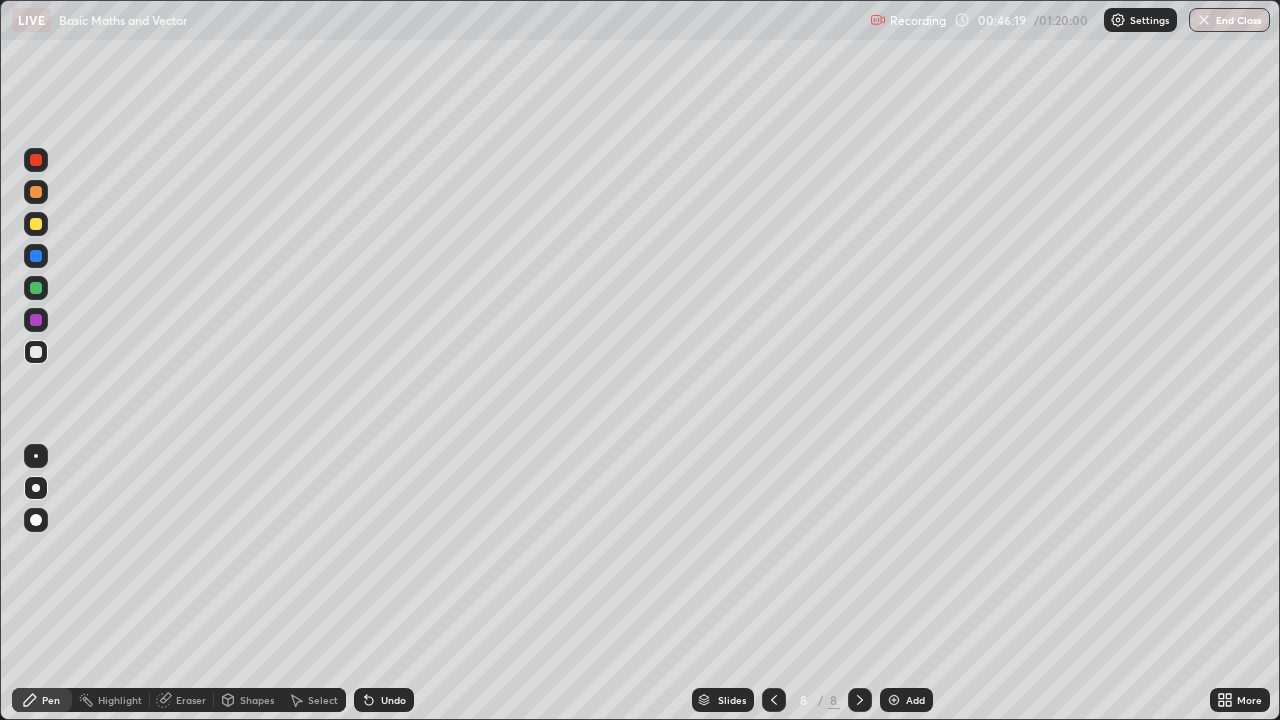 click on "Undo" at bounding box center [393, 700] 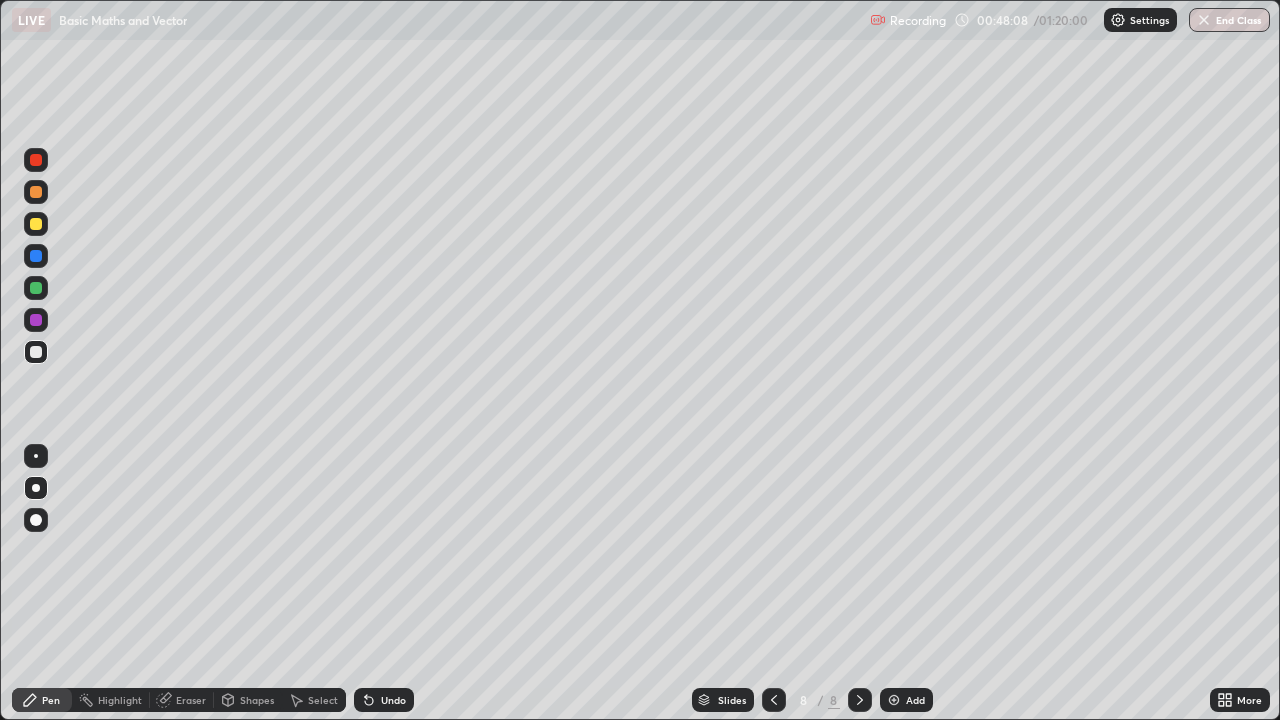 click on "Undo" at bounding box center (384, 700) 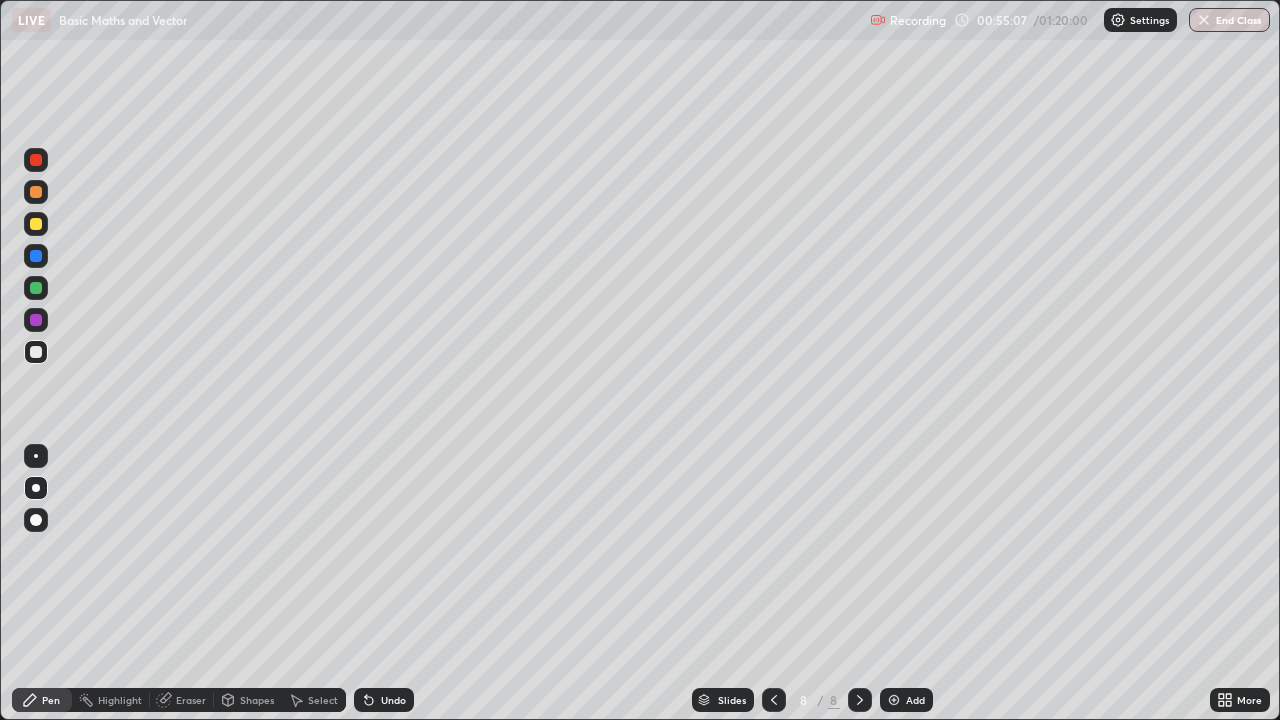 click on "Add" at bounding box center [915, 700] 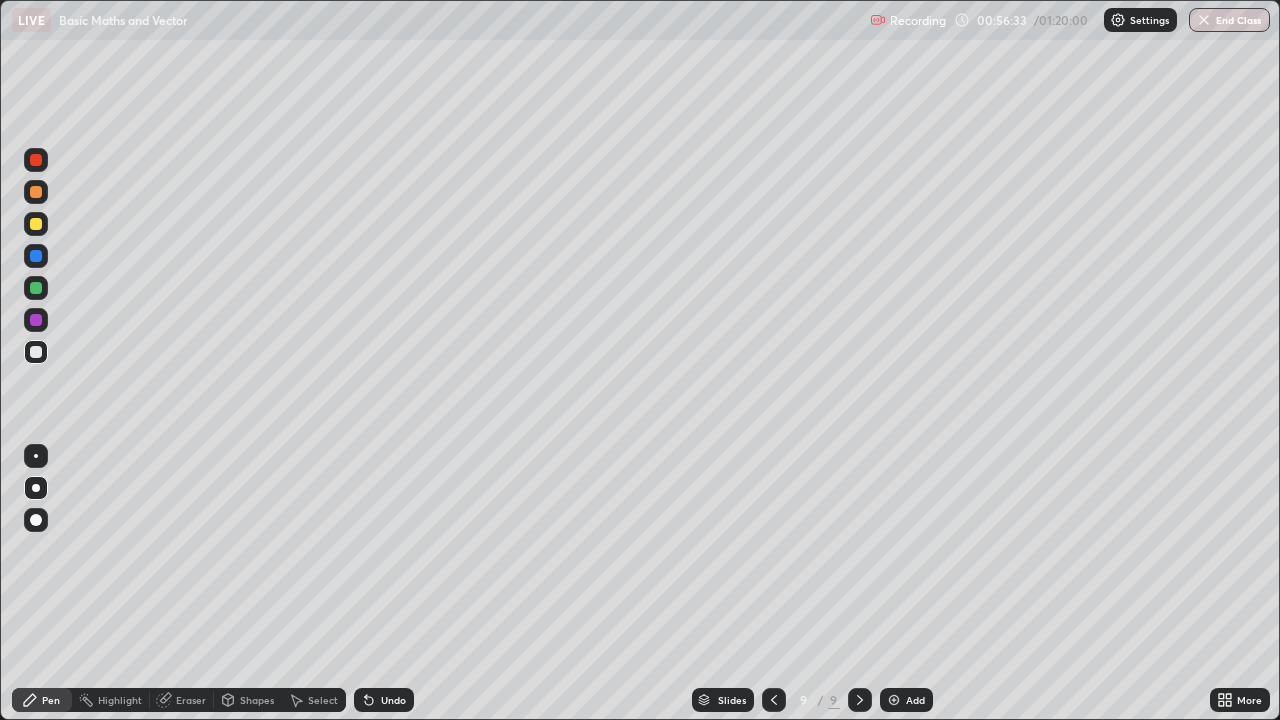 click at bounding box center [36, 288] 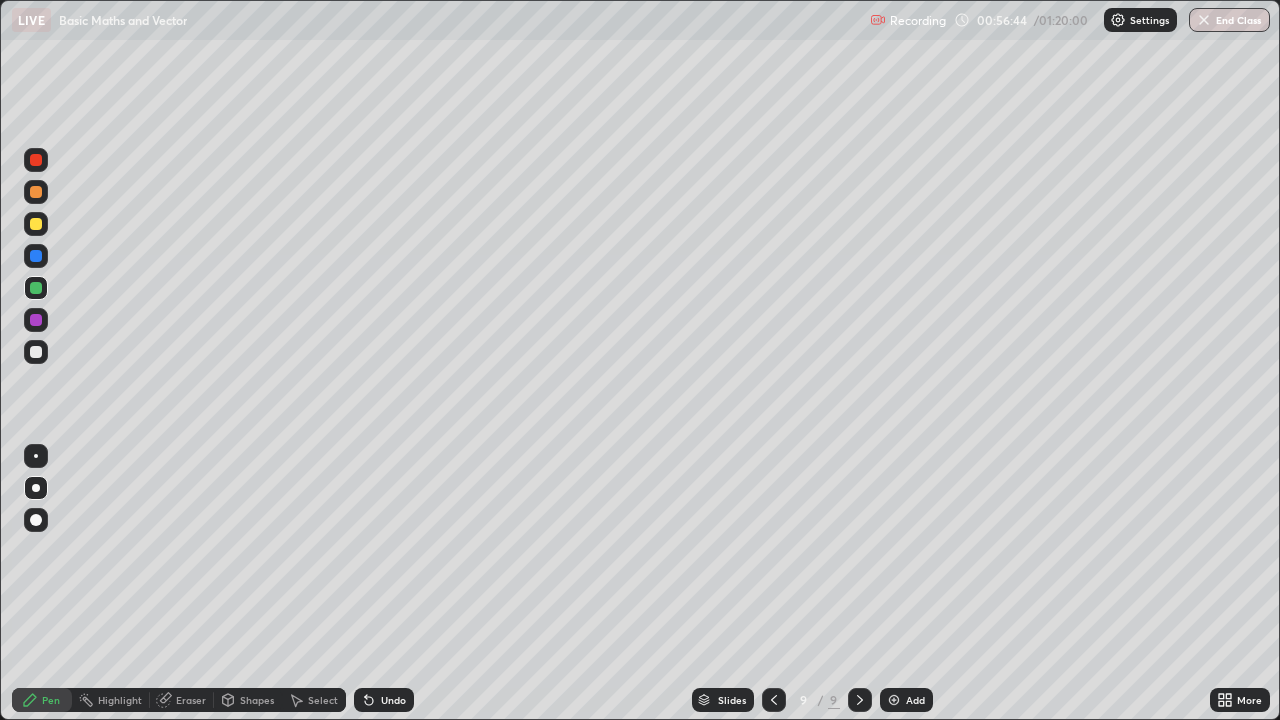 click at bounding box center (36, 352) 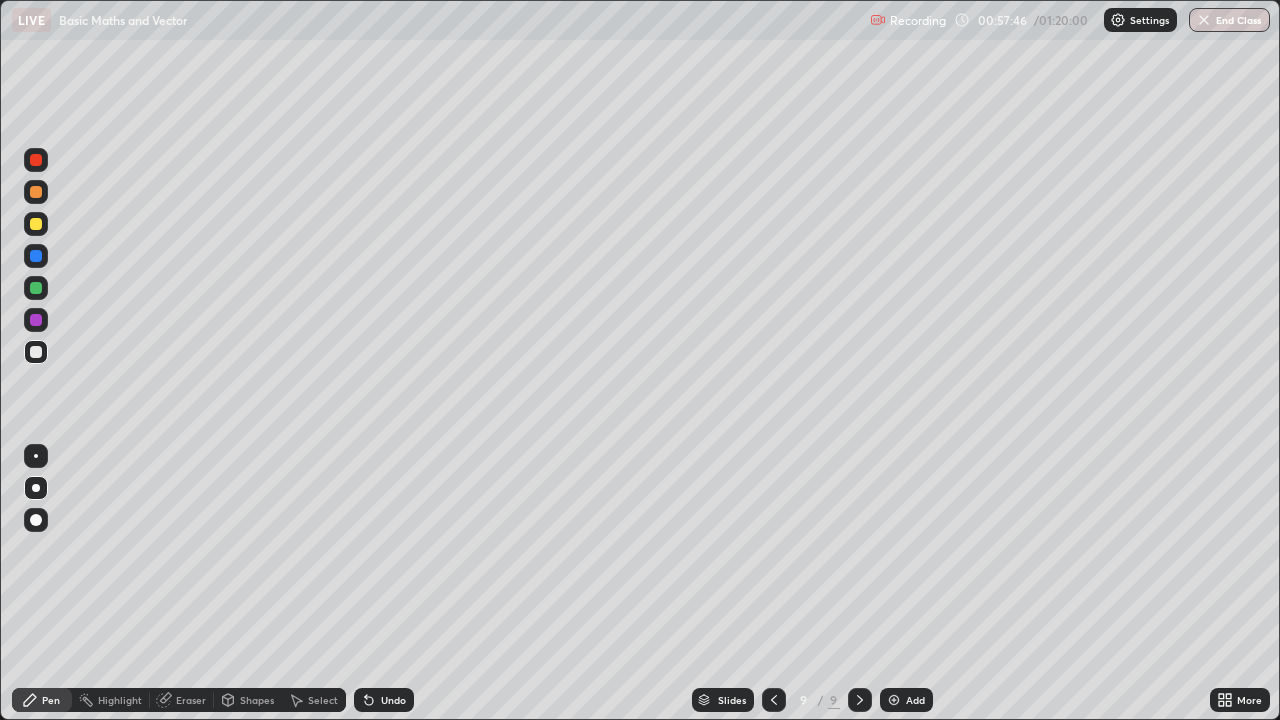 click at bounding box center [36, 288] 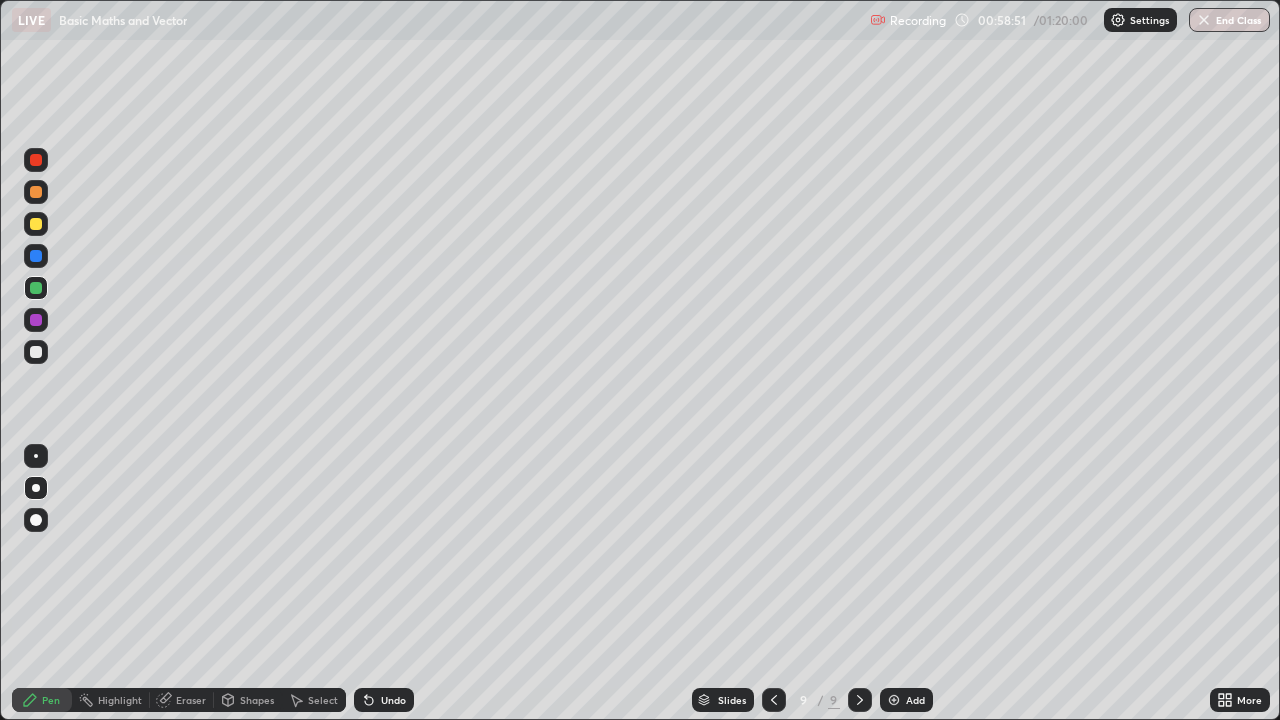 click at bounding box center (36, 352) 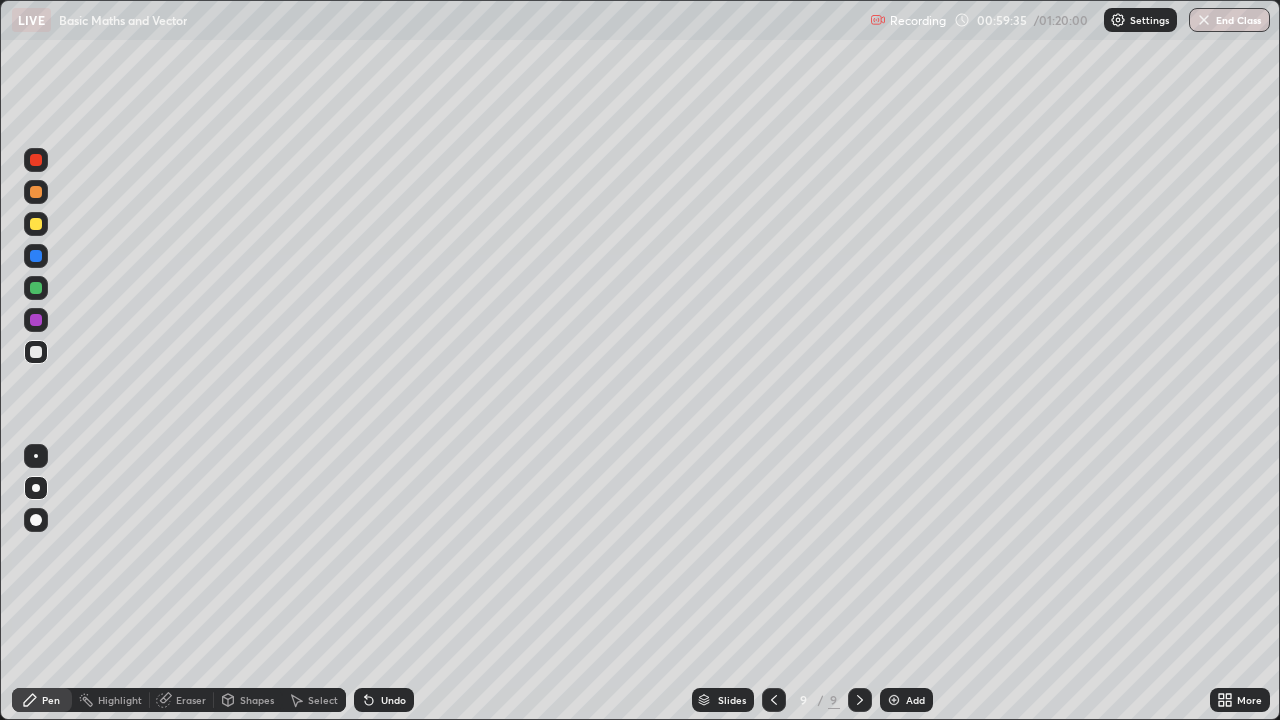click at bounding box center (36, 288) 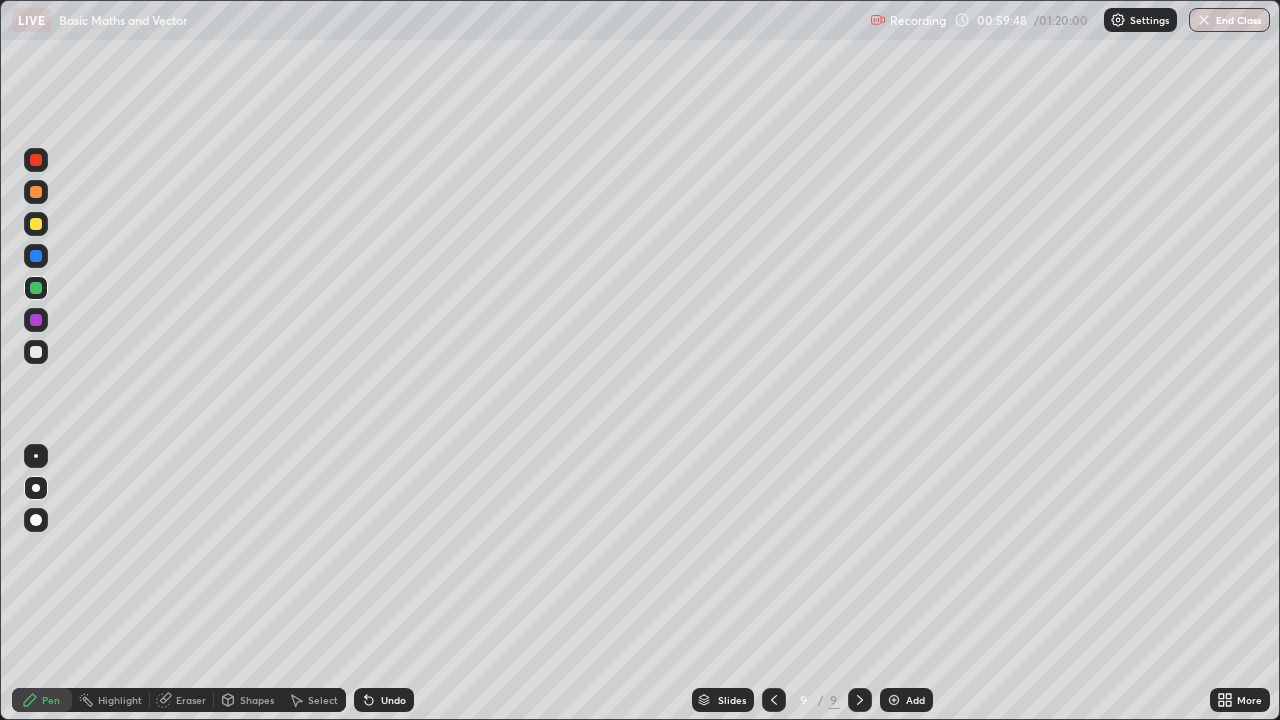 click at bounding box center [36, 352] 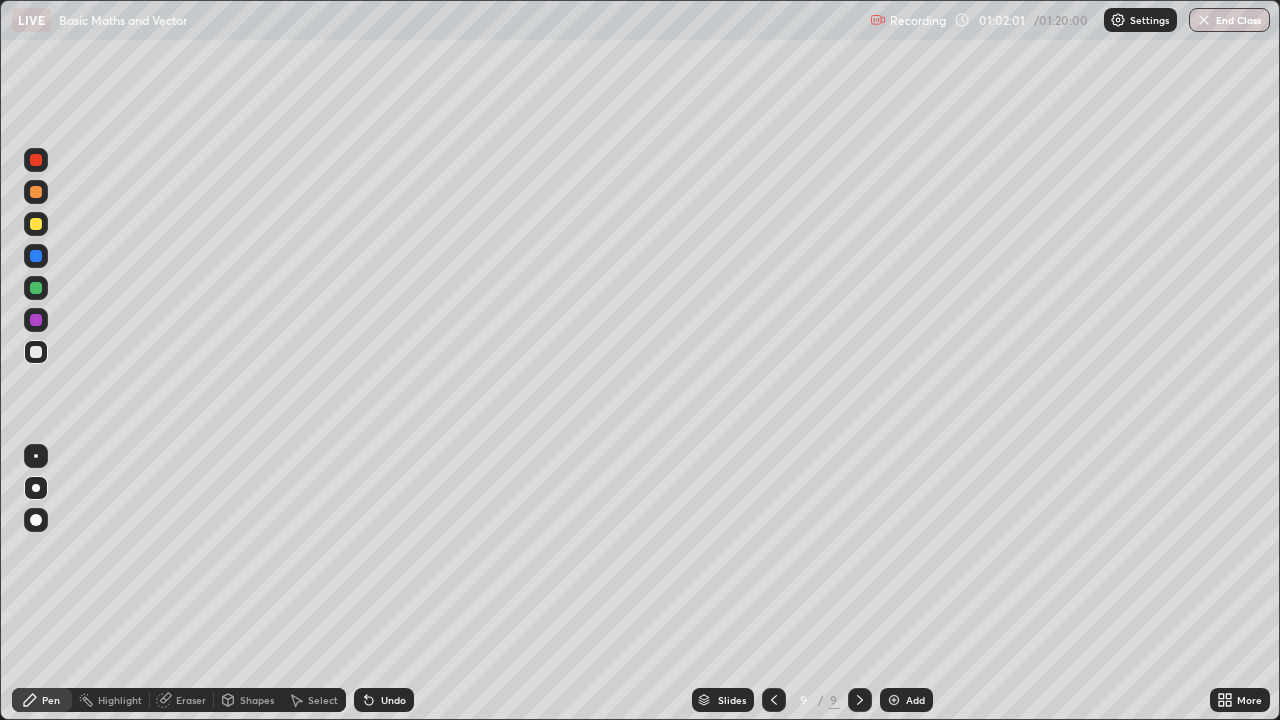 click on "Add" at bounding box center (906, 700) 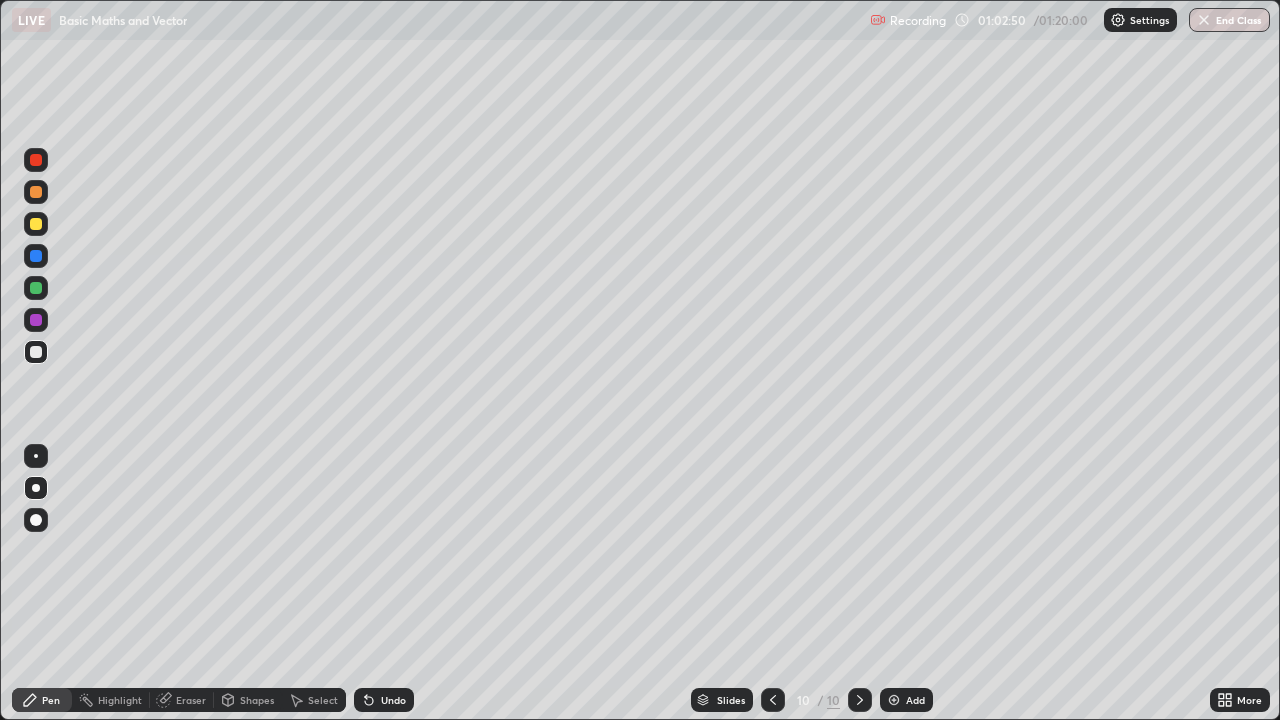 click on "Shapes" at bounding box center (257, 700) 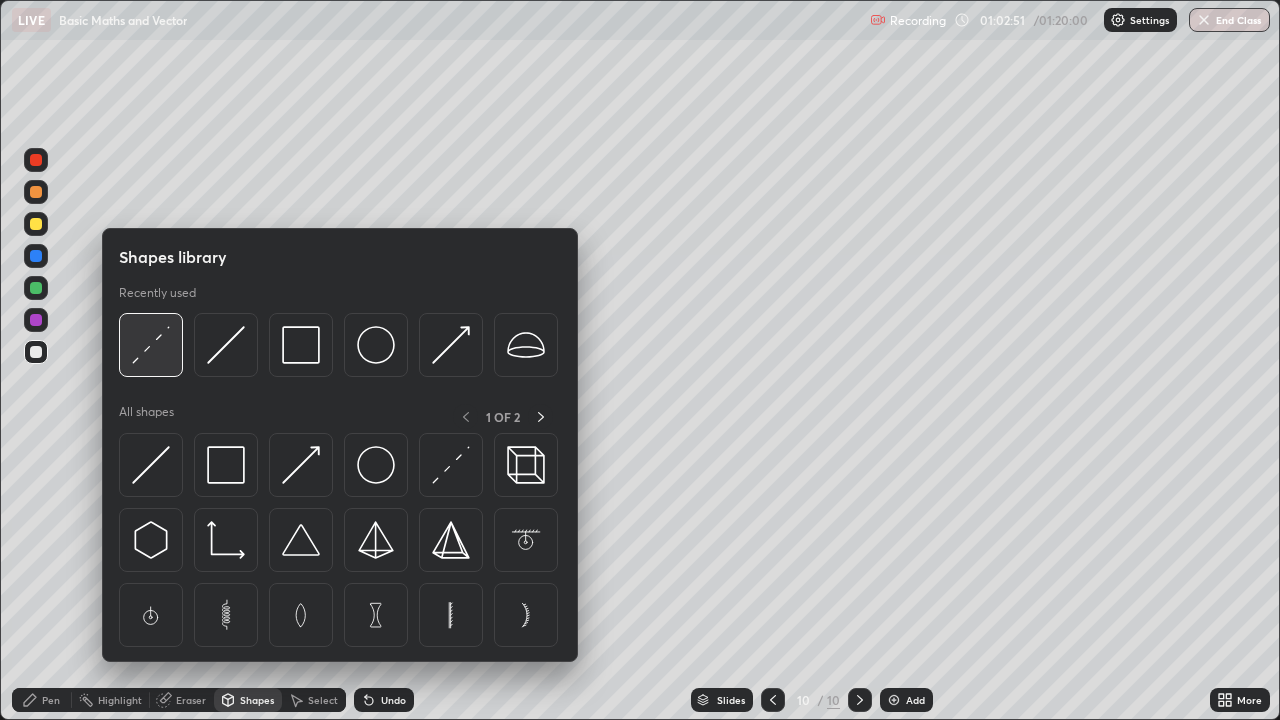 click at bounding box center (151, 345) 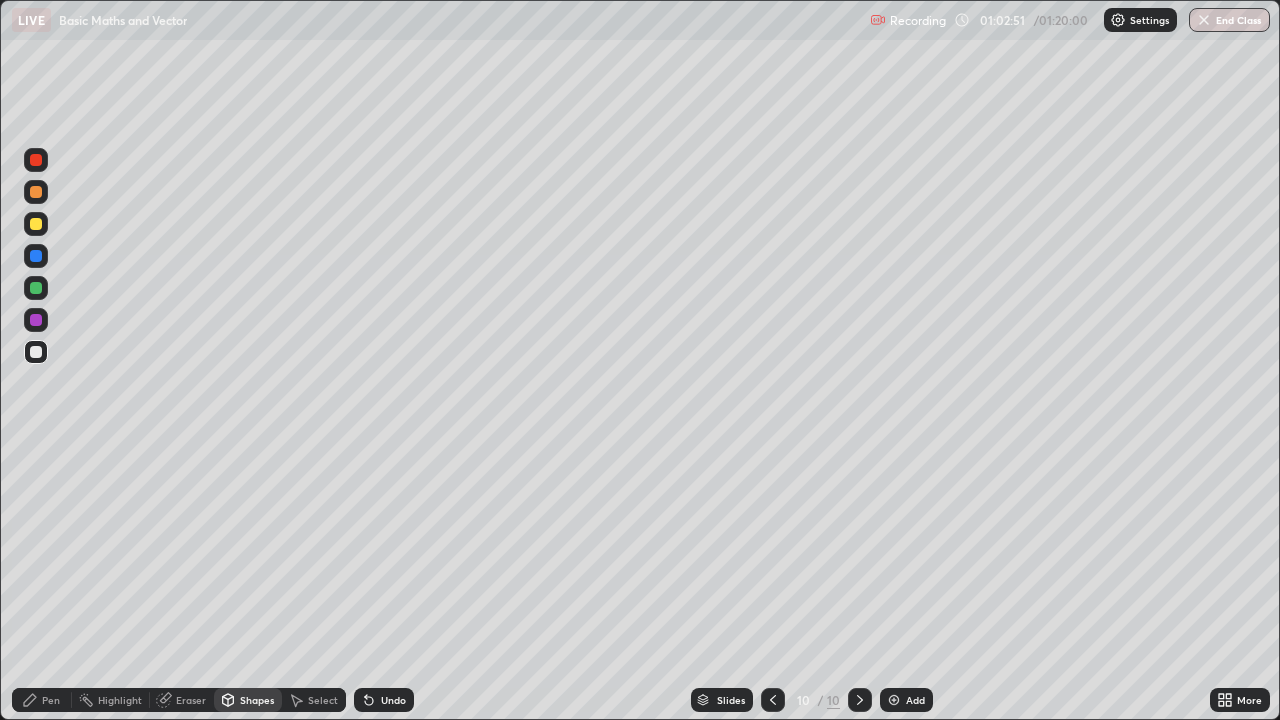 click at bounding box center (36, 288) 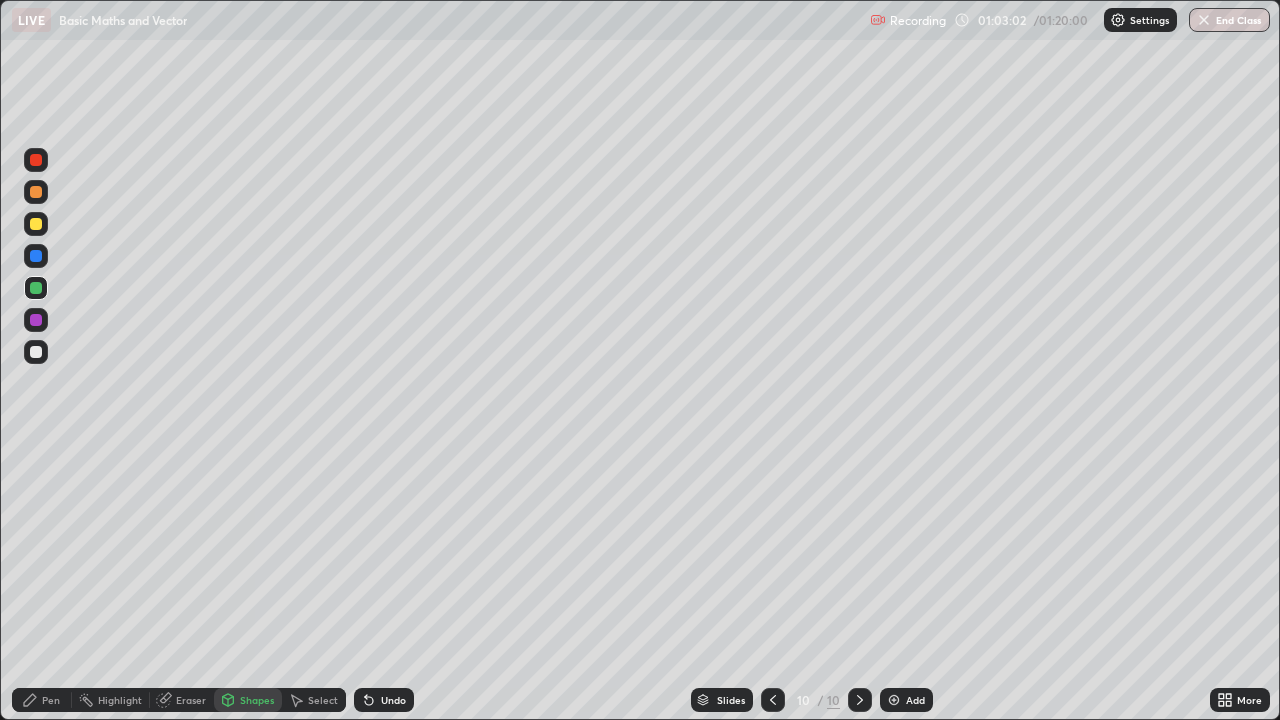 click on "Pen" at bounding box center (51, 700) 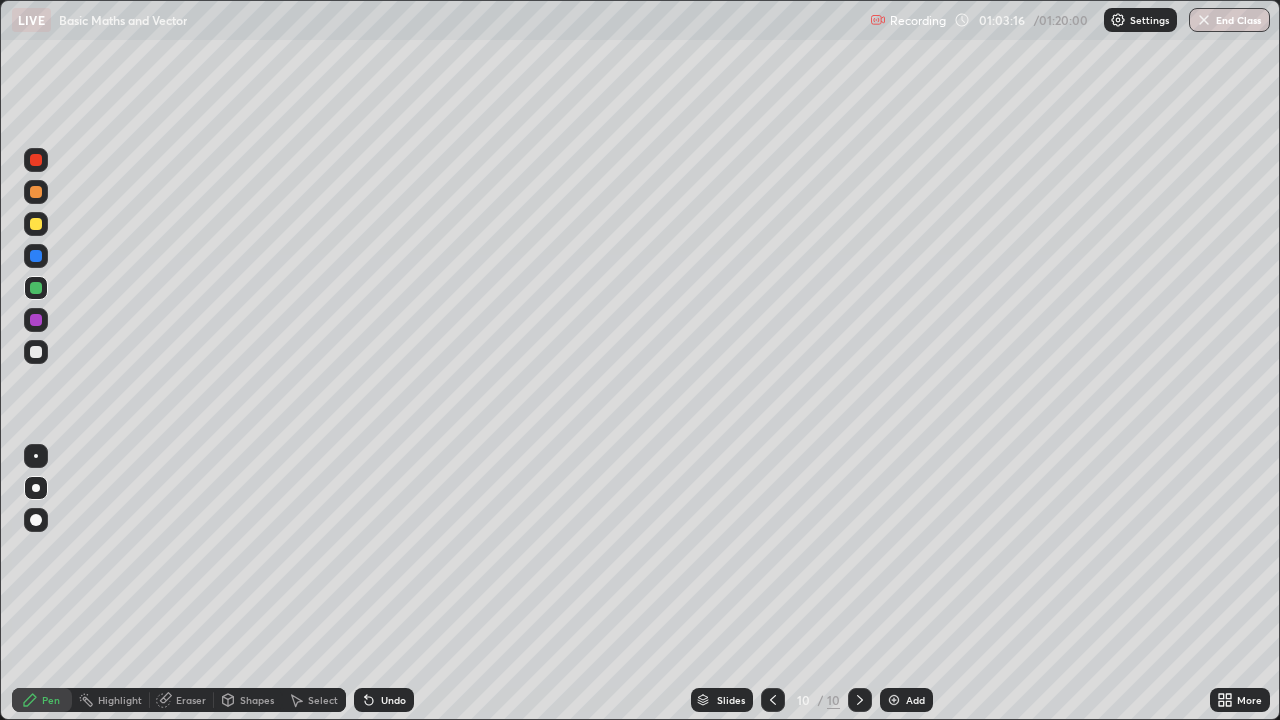 click at bounding box center [36, 352] 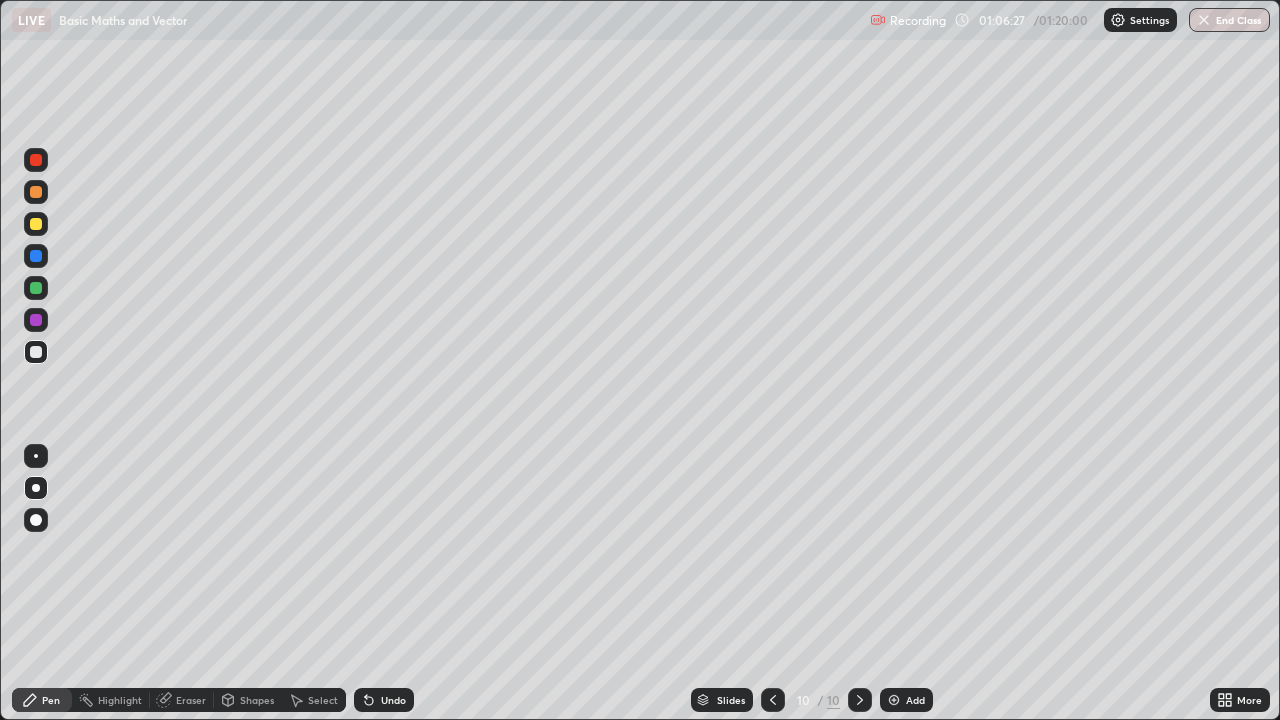 click on "Undo" at bounding box center [393, 700] 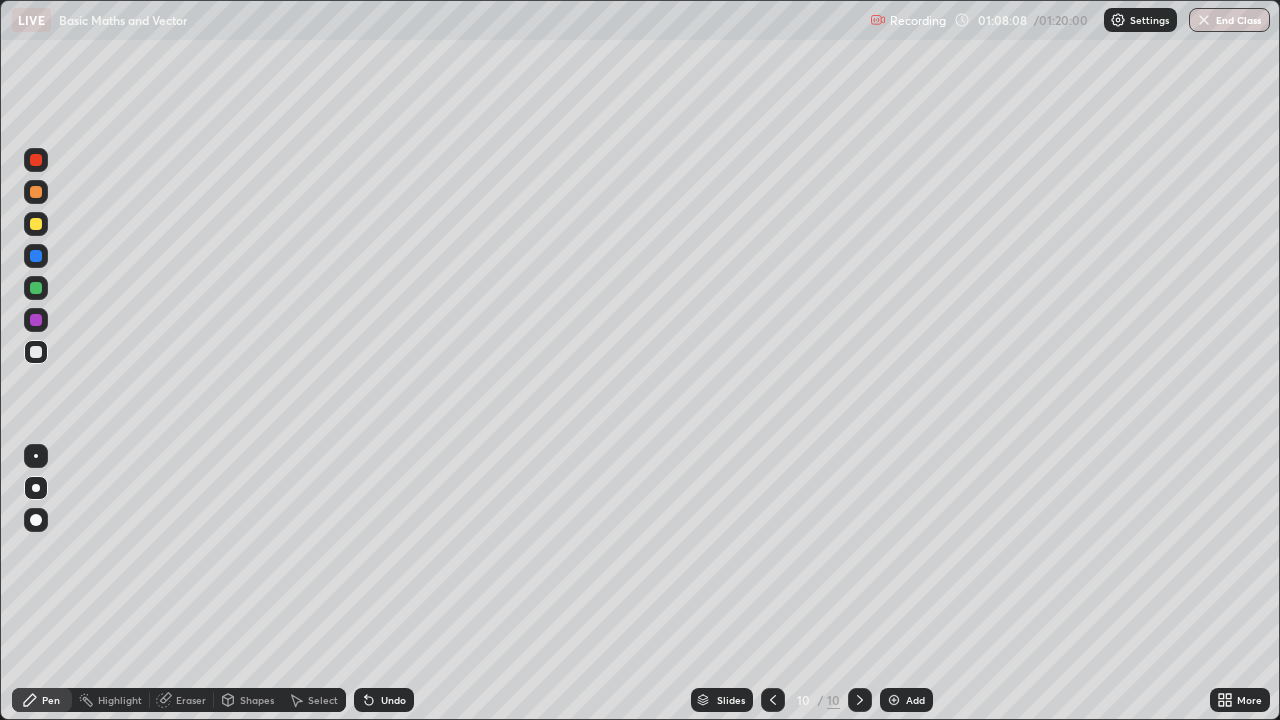 click at bounding box center (36, 224) 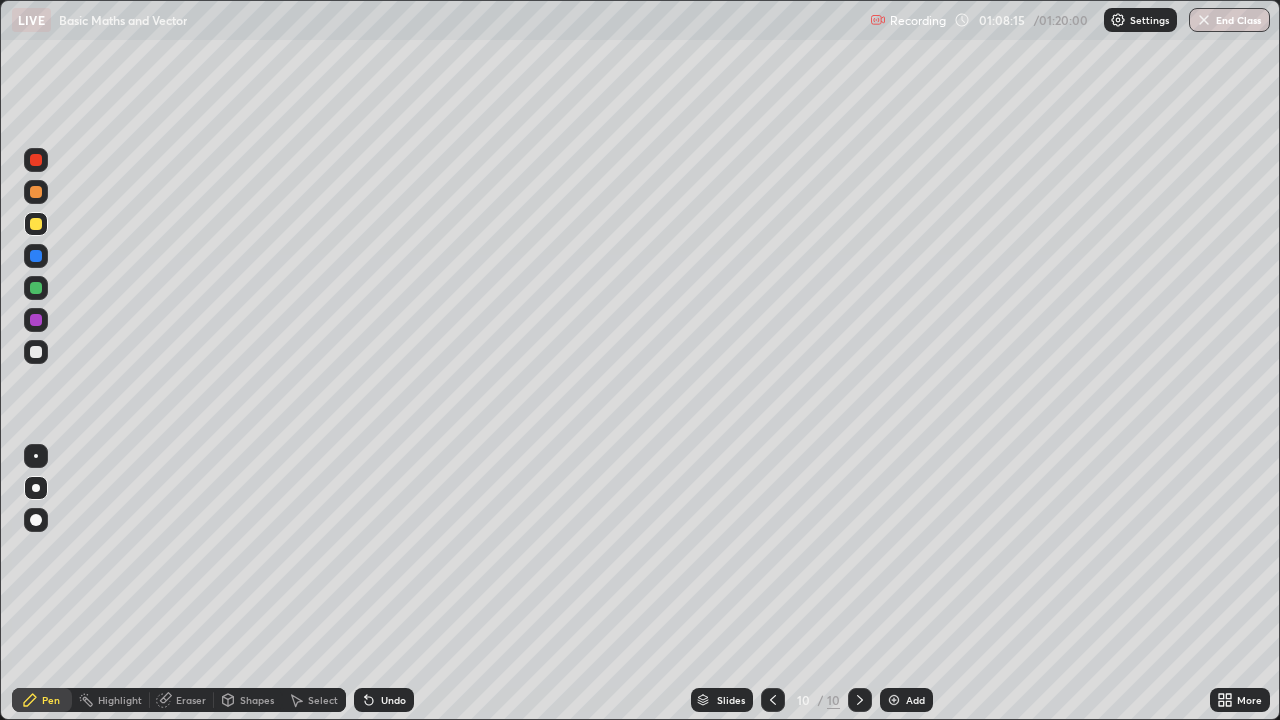 click at bounding box center [36, 352] 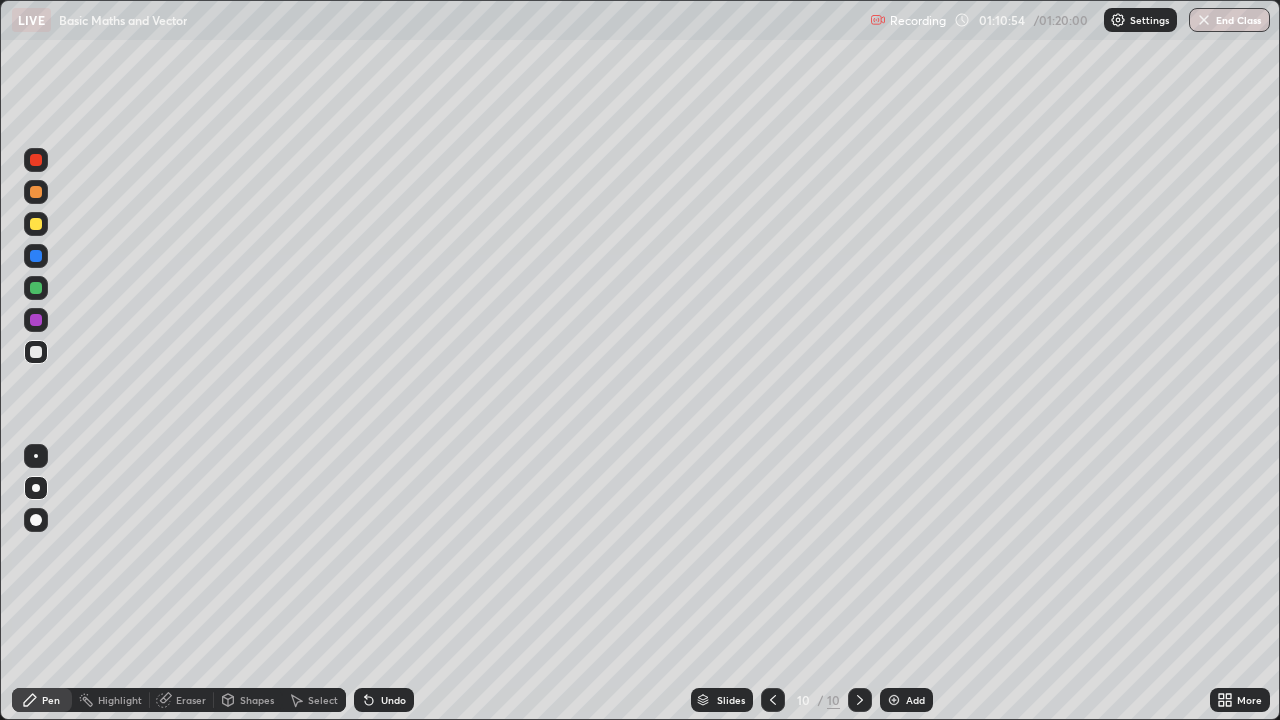 click on "Add" at bounding box center (906, 700) 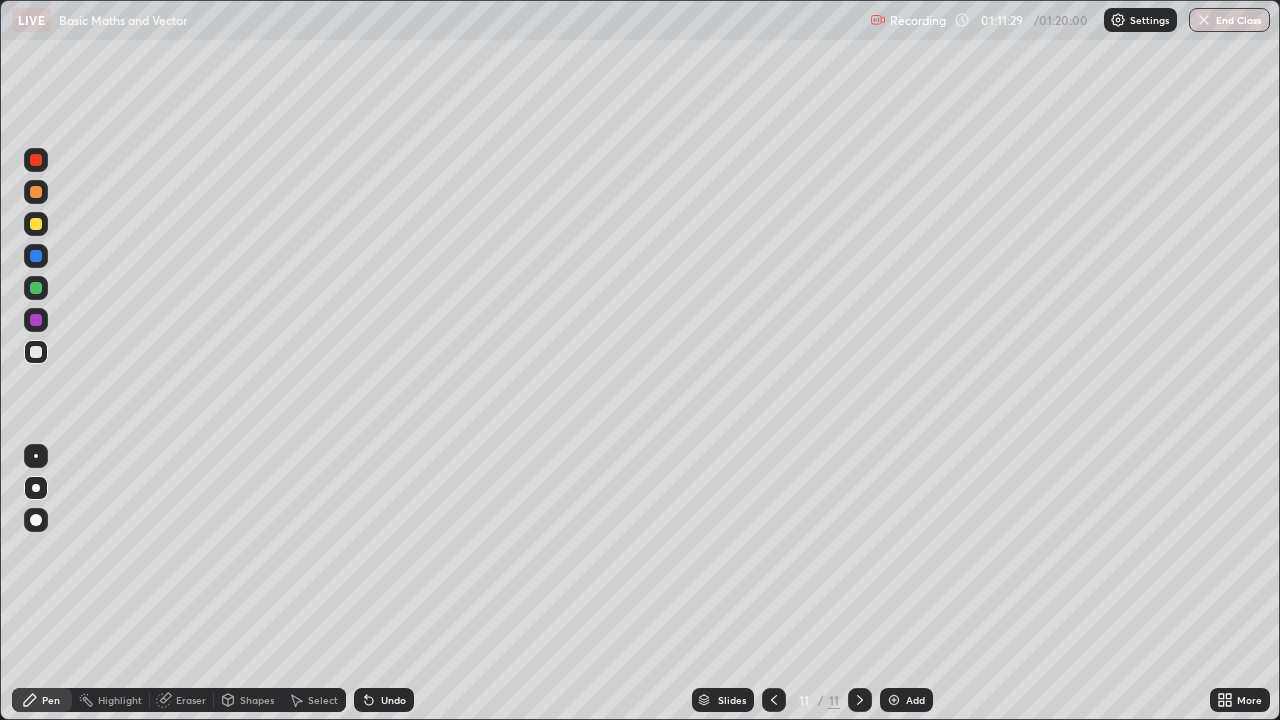 click at bounding box center (36, 288) 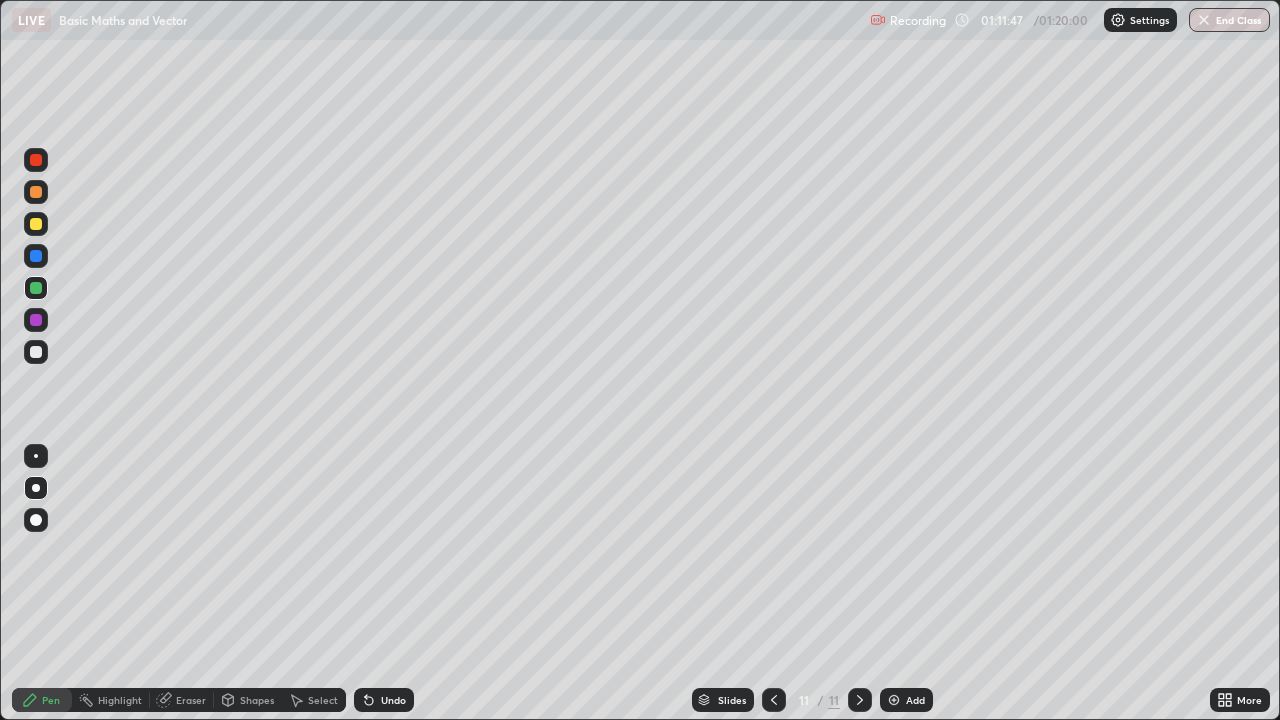 click on "Undo" at bounding box center (393, 700) 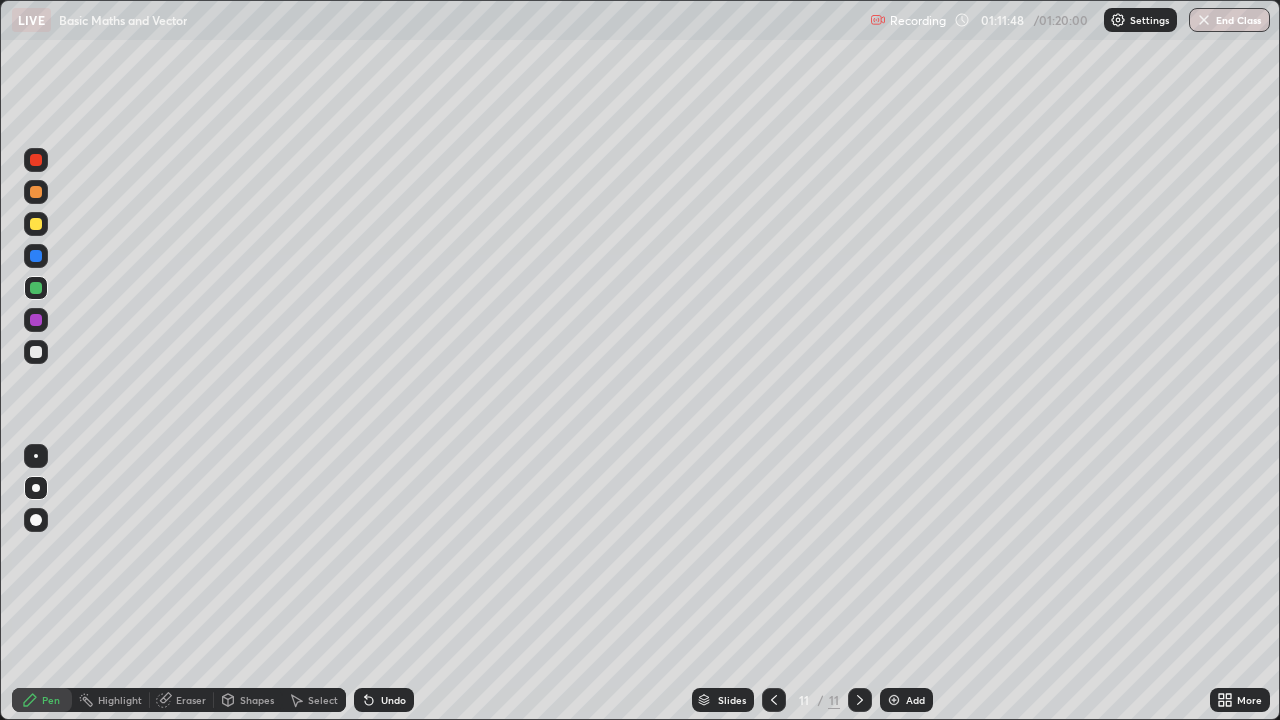 click on "Undo" at bounding box center [393, 700] 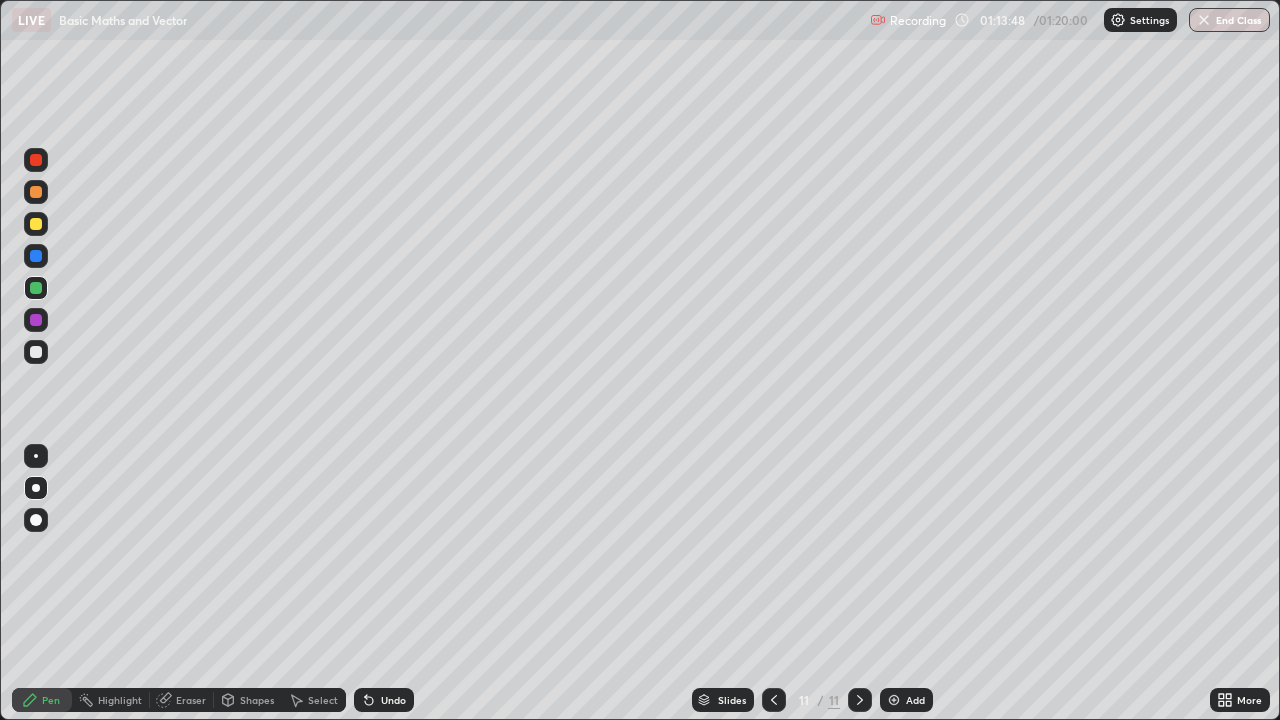click on "End Class" at bounding box center (1229, 20) 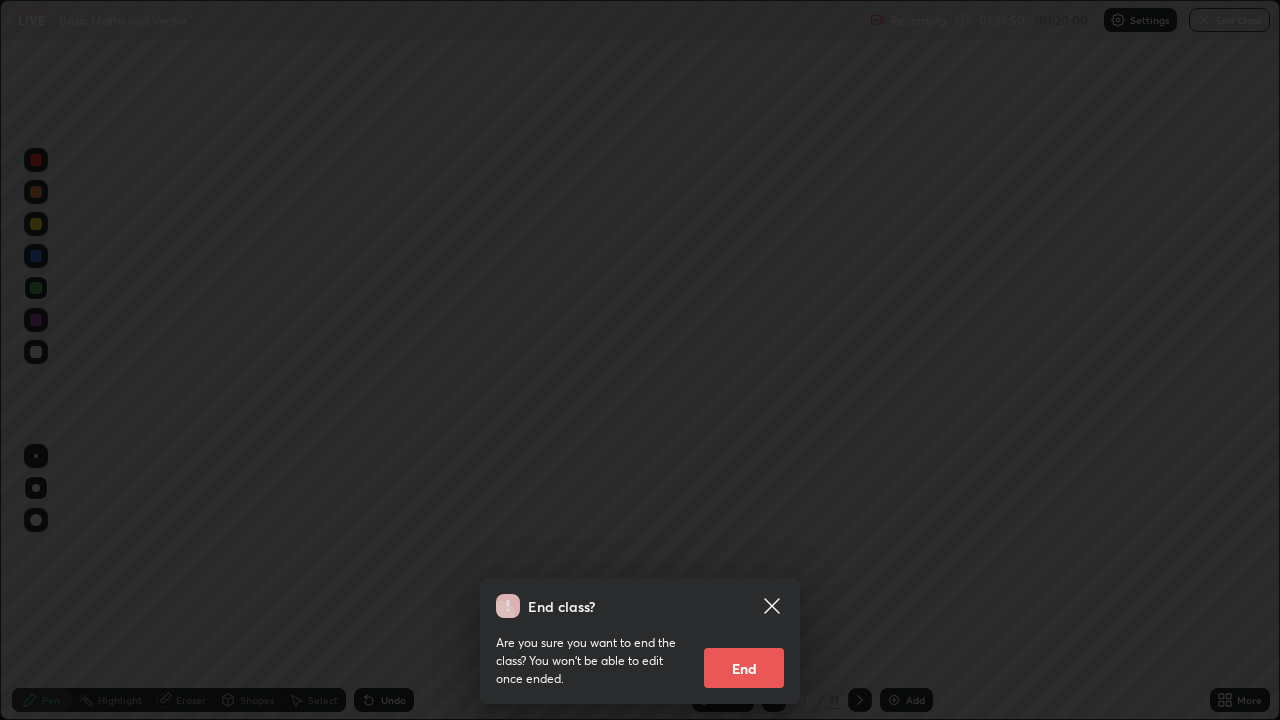 click on "End" at bounding box center [744, 668] 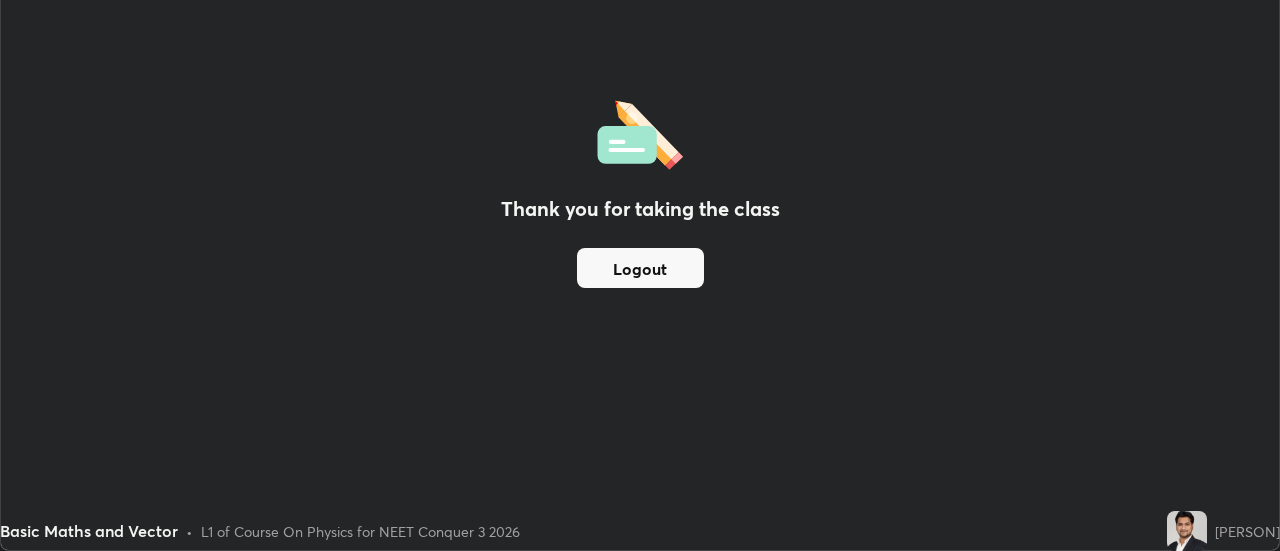 scroll, scrollTop: 551, scrollLeft: 1280, axis: both 